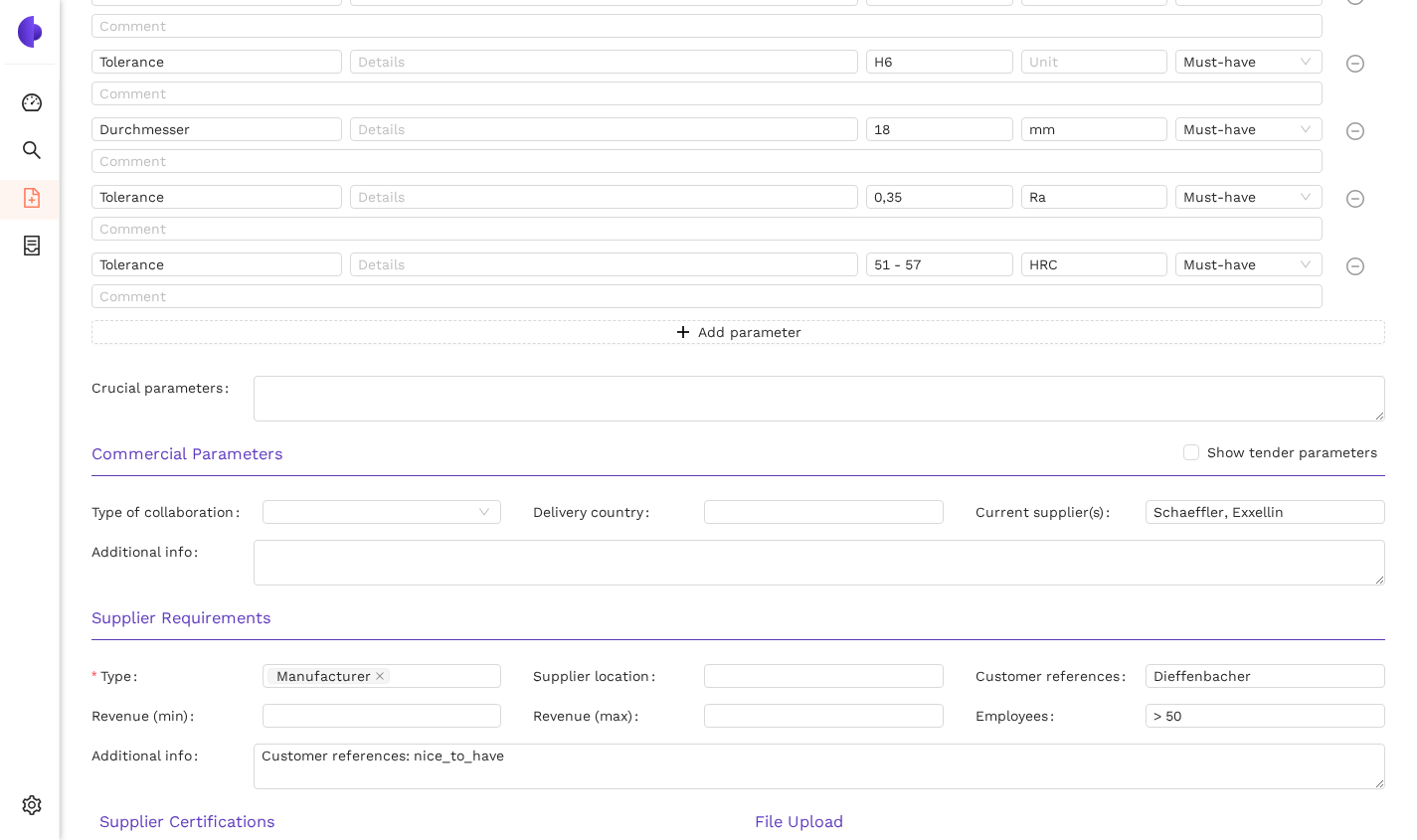 scroll, scrollTop: 1964, scrollLeft: 0, axis: vertical 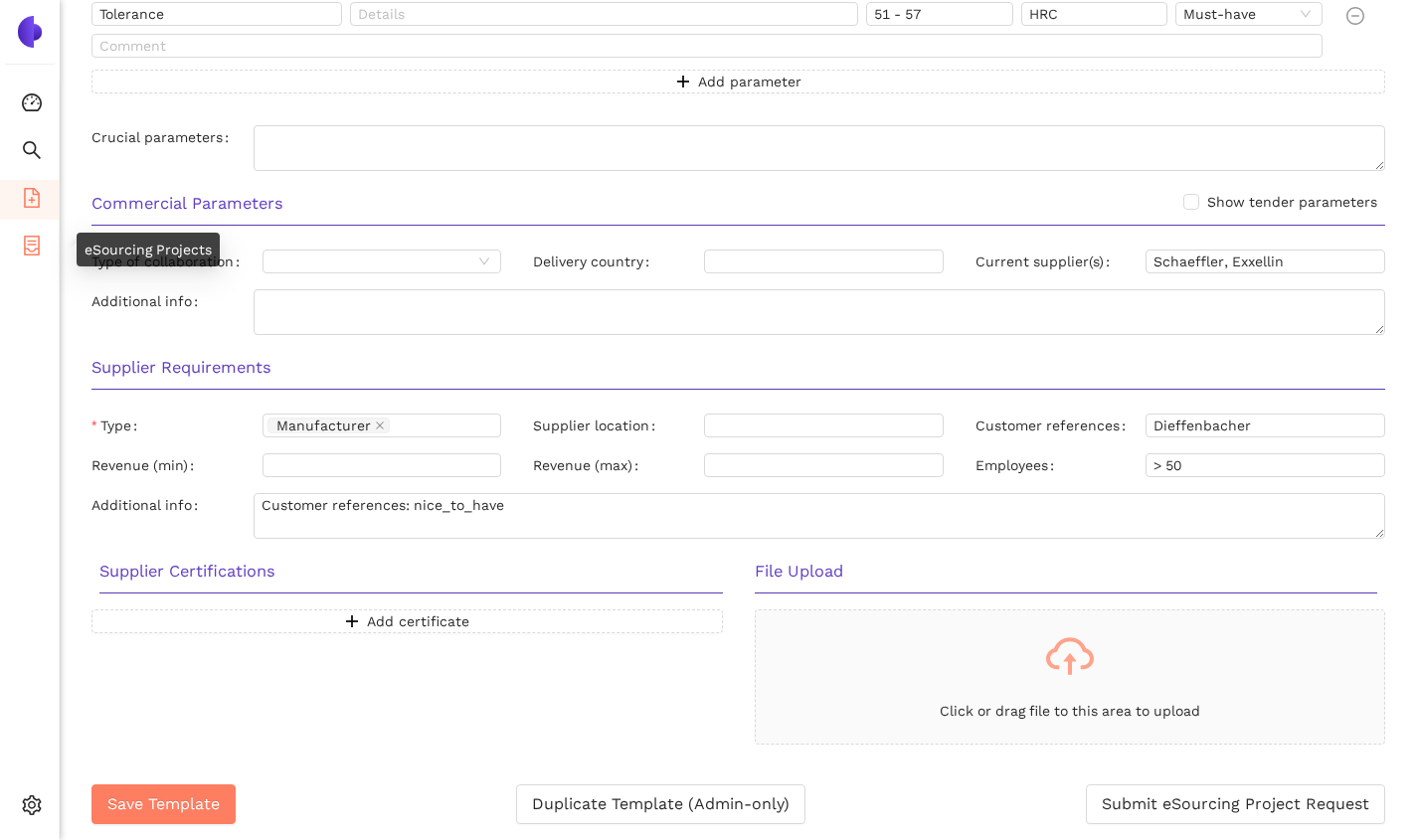 click on "eSourcing Projects" at bounding box center (29, 248) 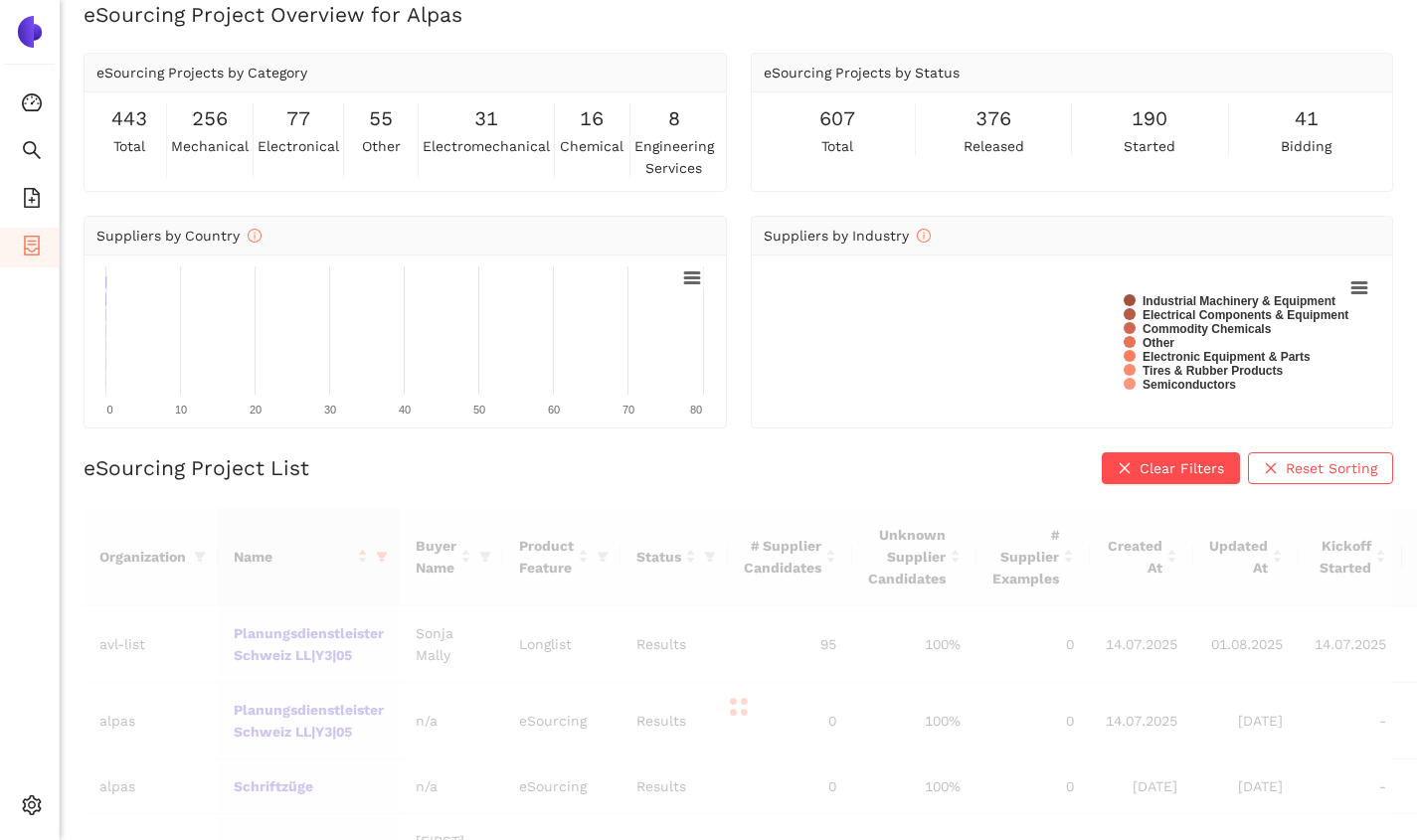 scroll, scrollTop: 138, scrollLeft: 0, axis: vertical 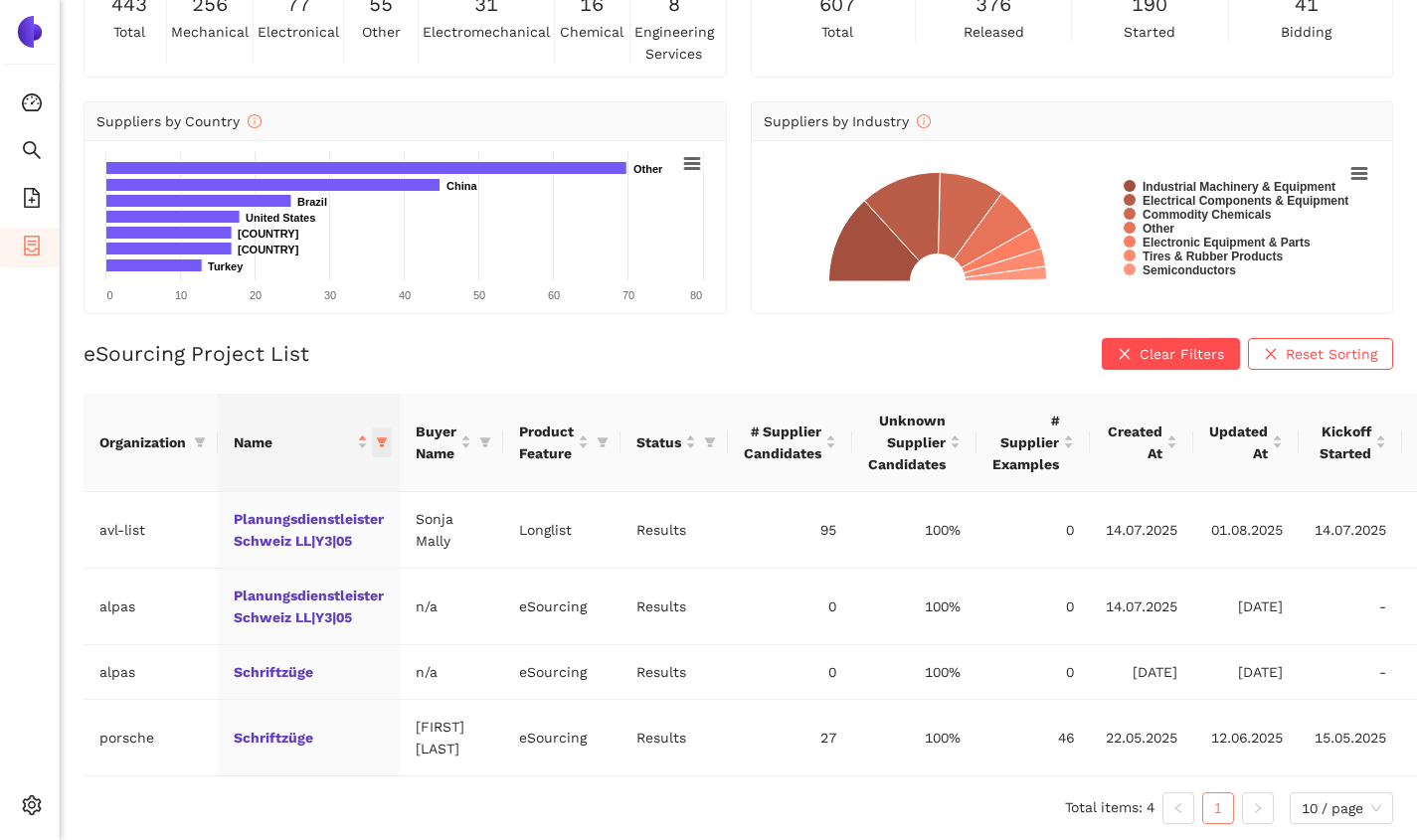click 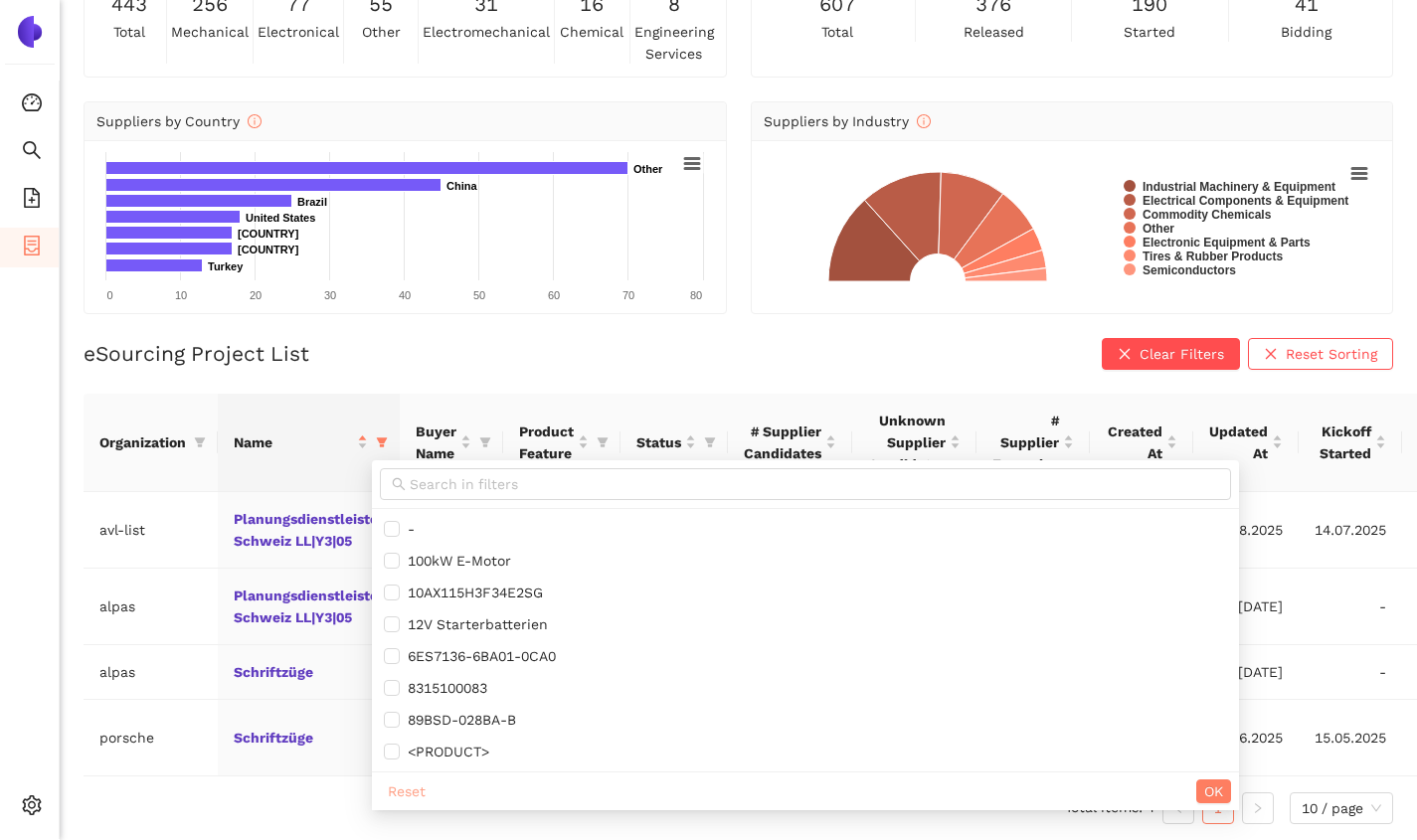 click on "Reset" at bounding box center (407, 791) 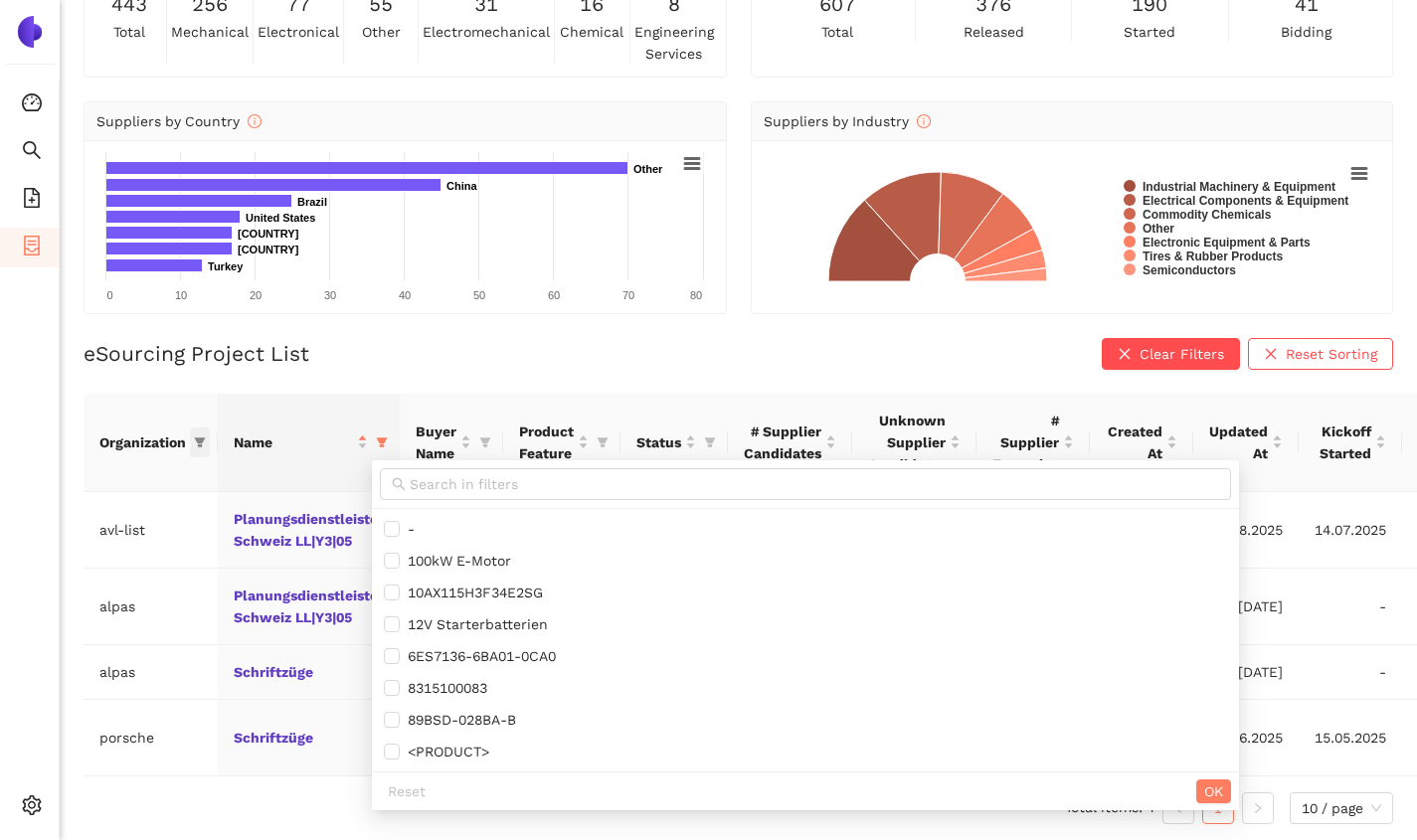 click 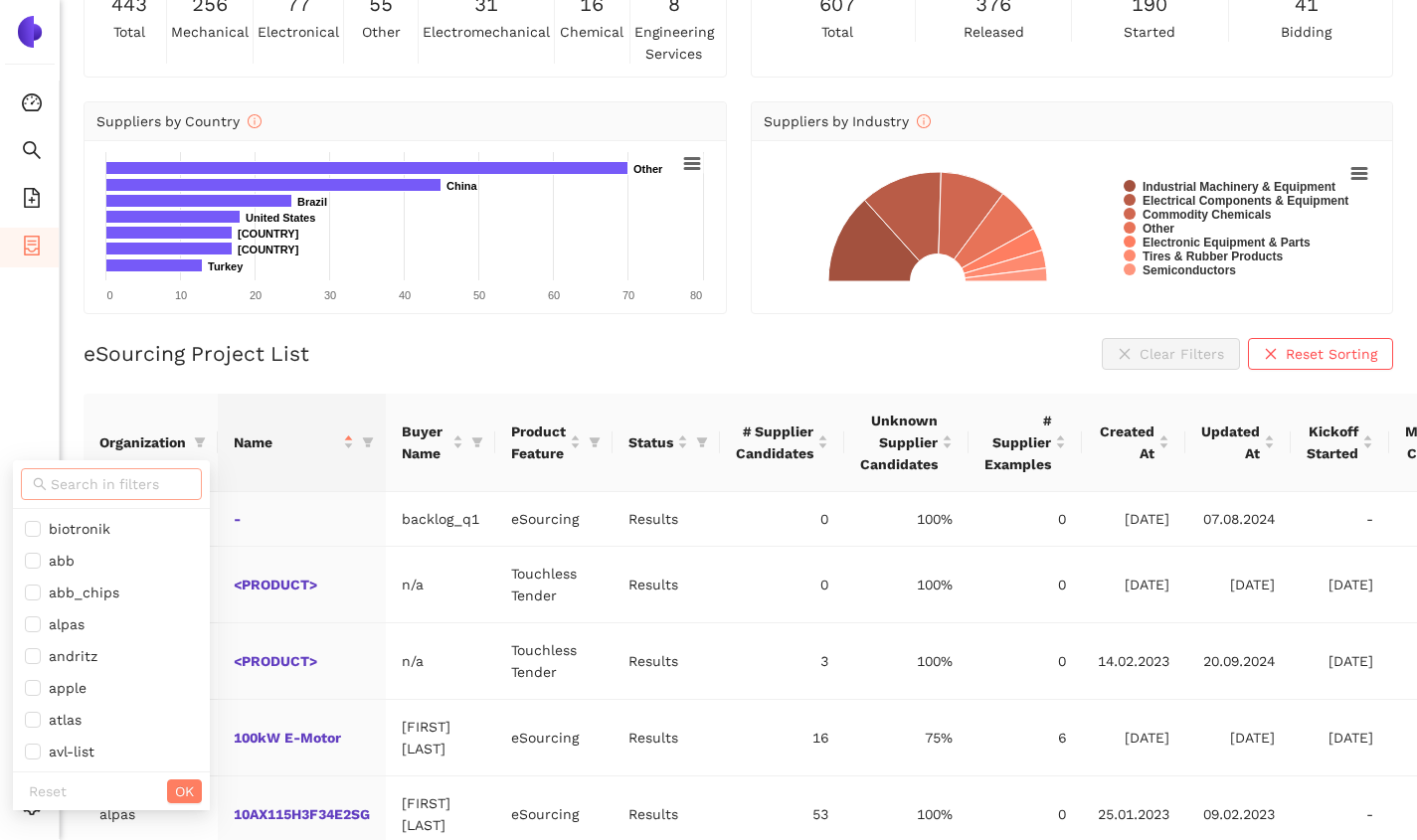 click at bounding box center (120, 484) 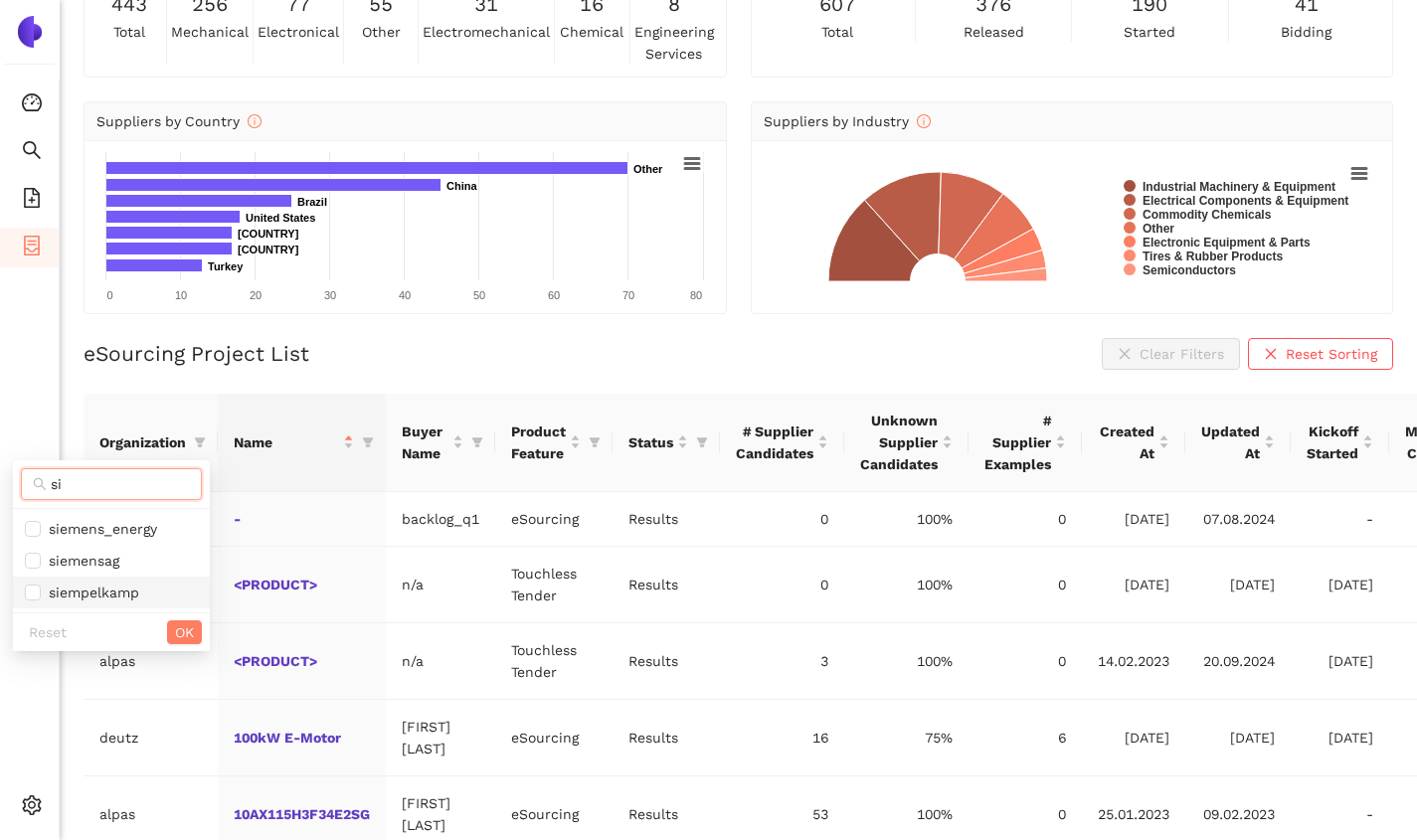 type on "si" 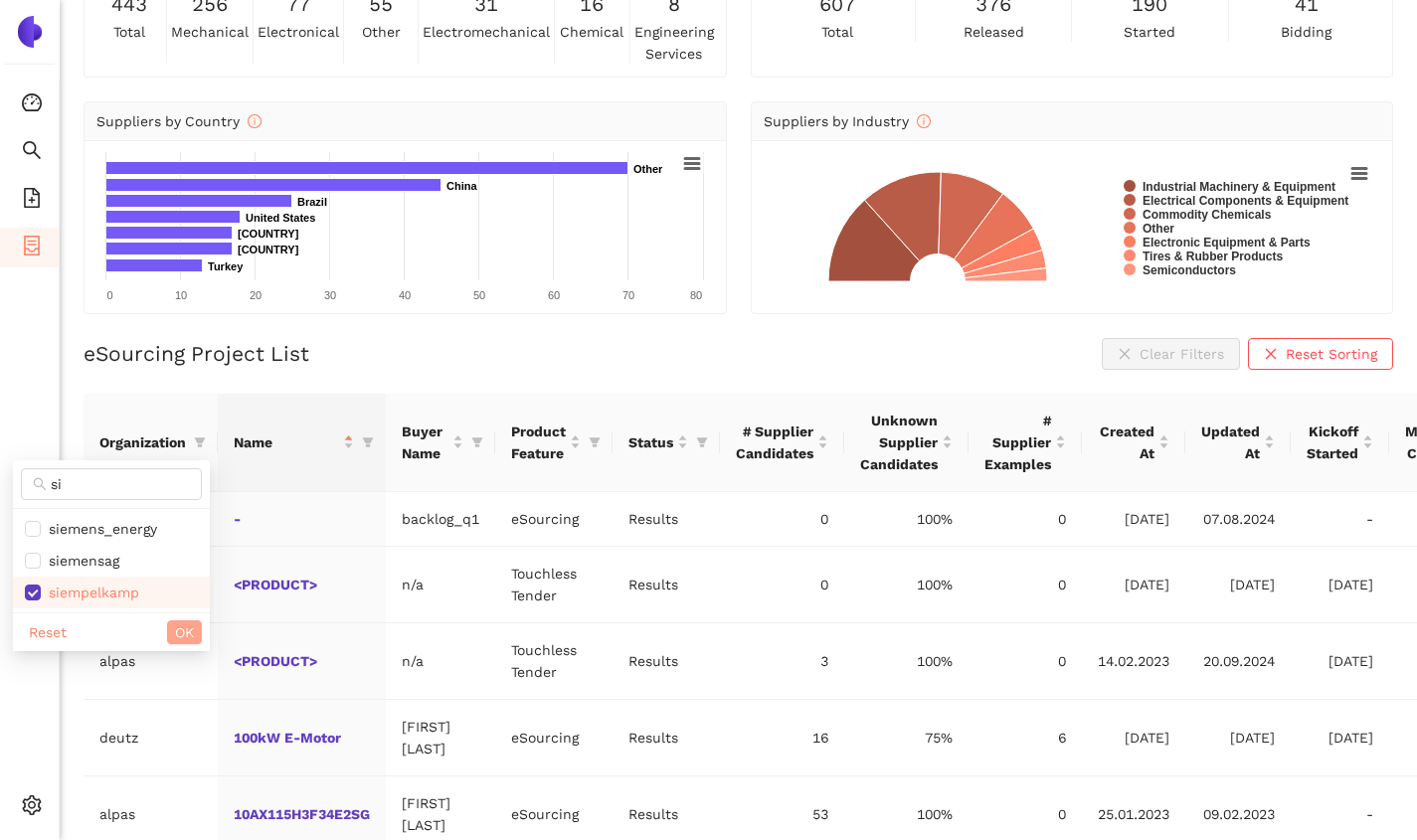 click on "OK" at bounding box center [184, 632] 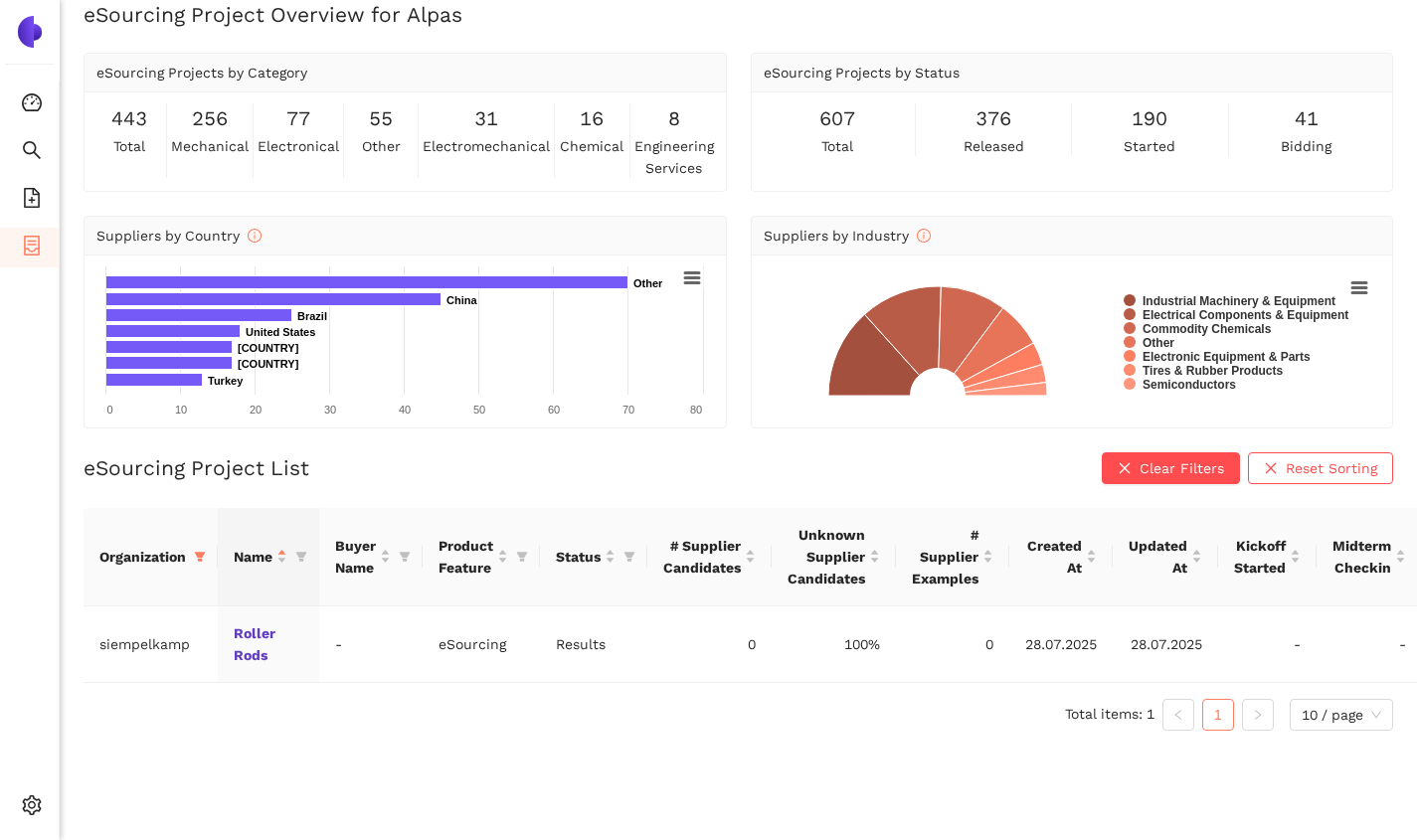 scroll, scrollTop: 24, scrollLeft: 0, axis: vertical 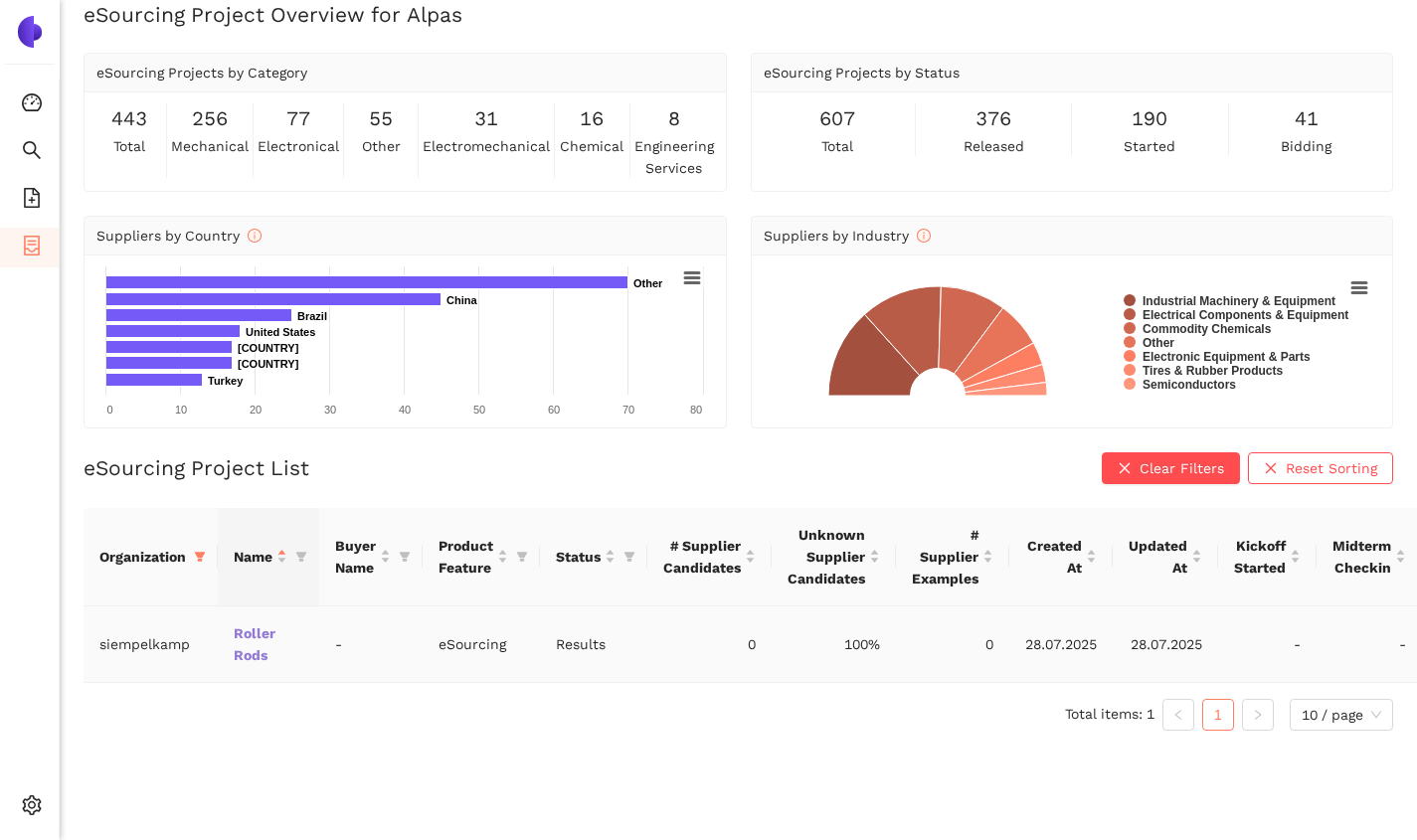 click on "Roller Rods" at bounding box center (0, 0) 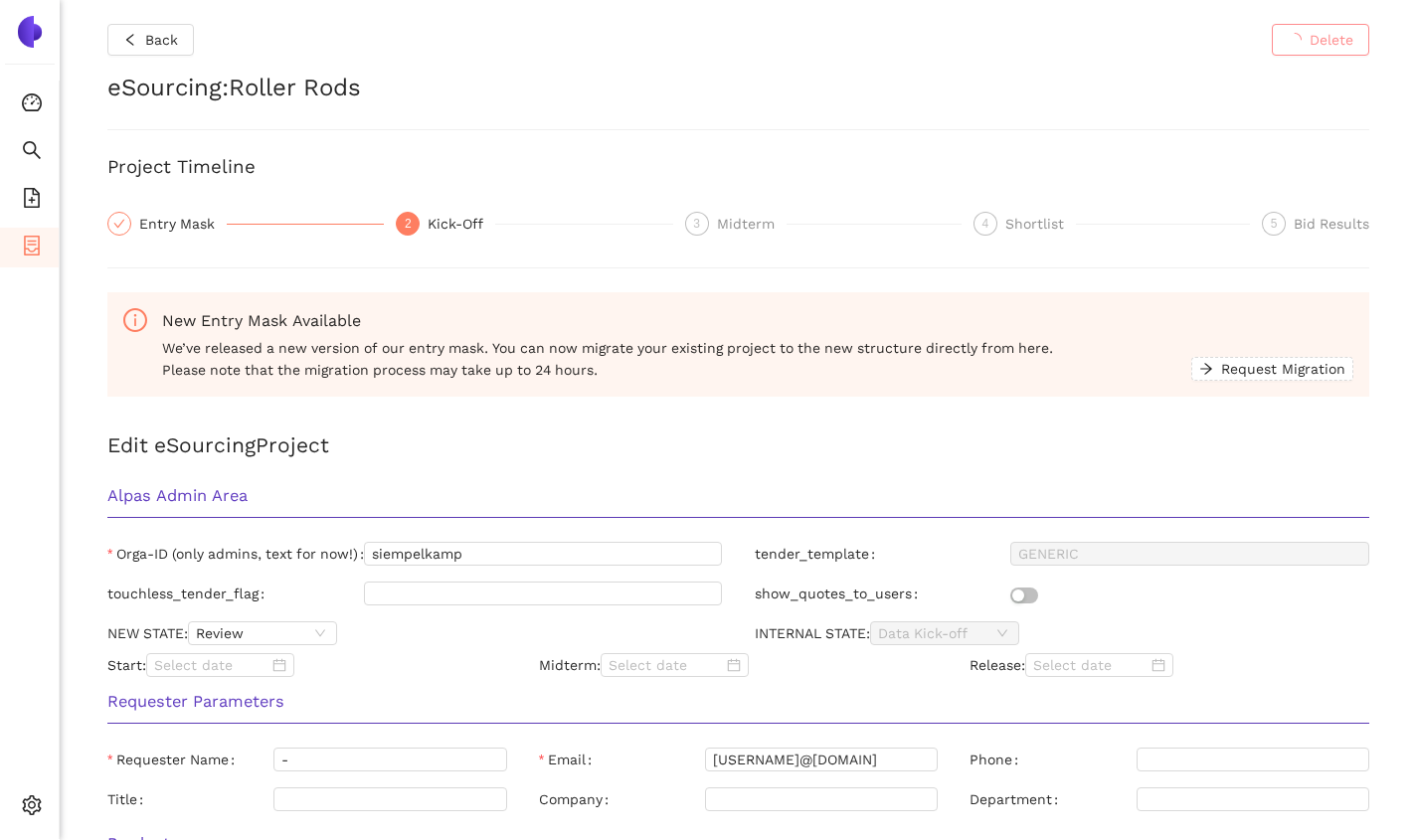 scroll, scrollTop: 0, scrollLeft: 0, axis: both 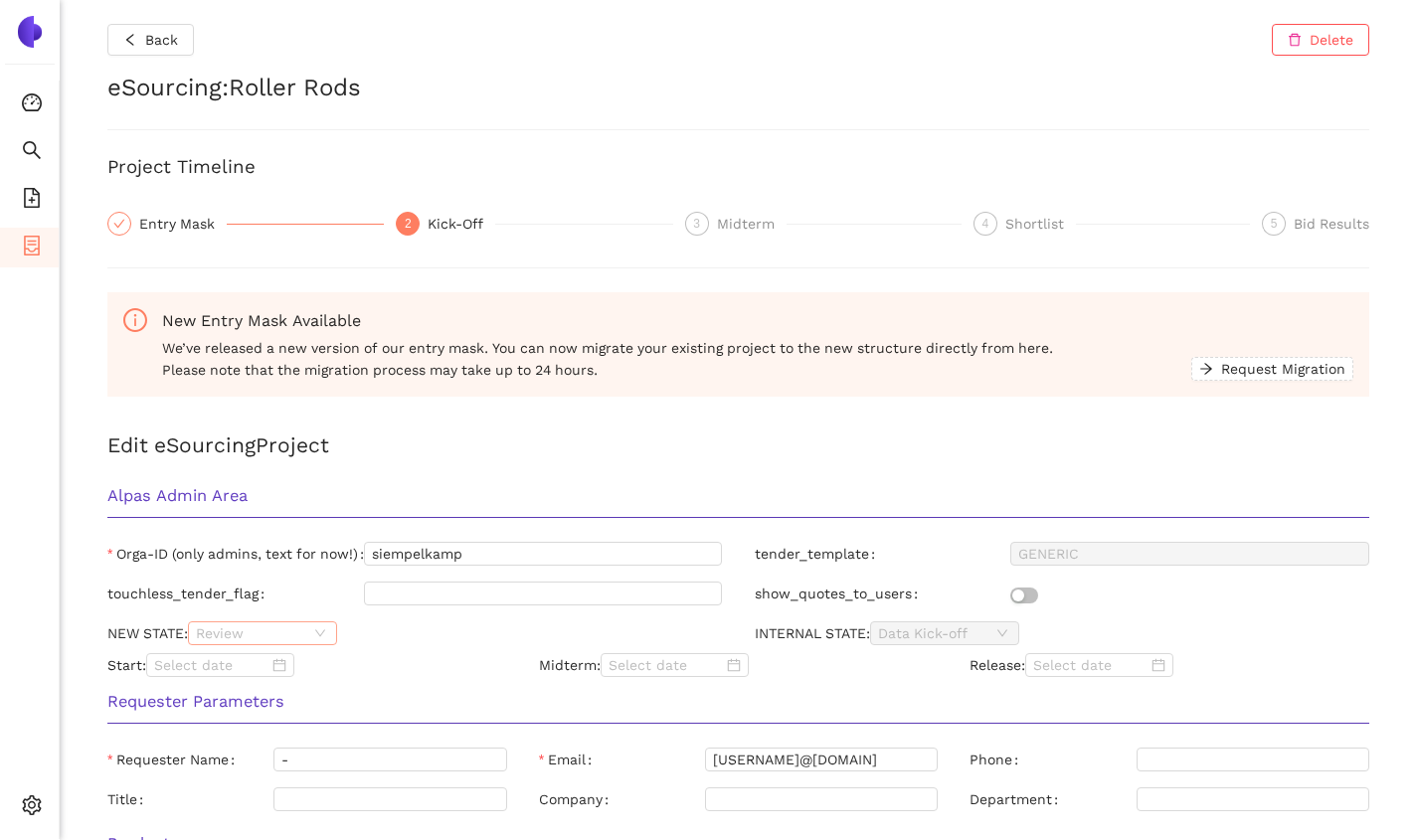 click on "Review" at bounding box center (263, 633) 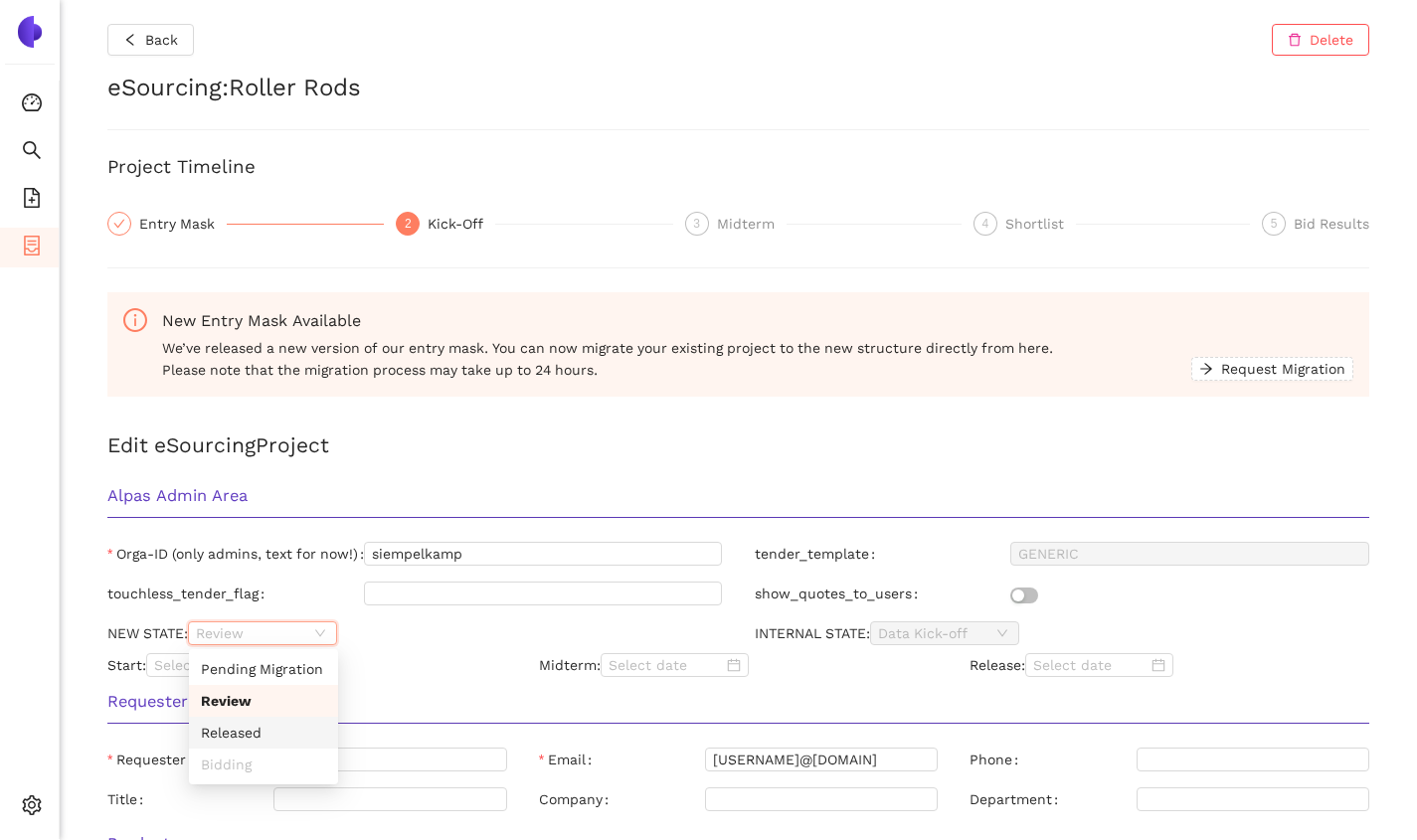 click on "Released" at bounding box center (264, 733) 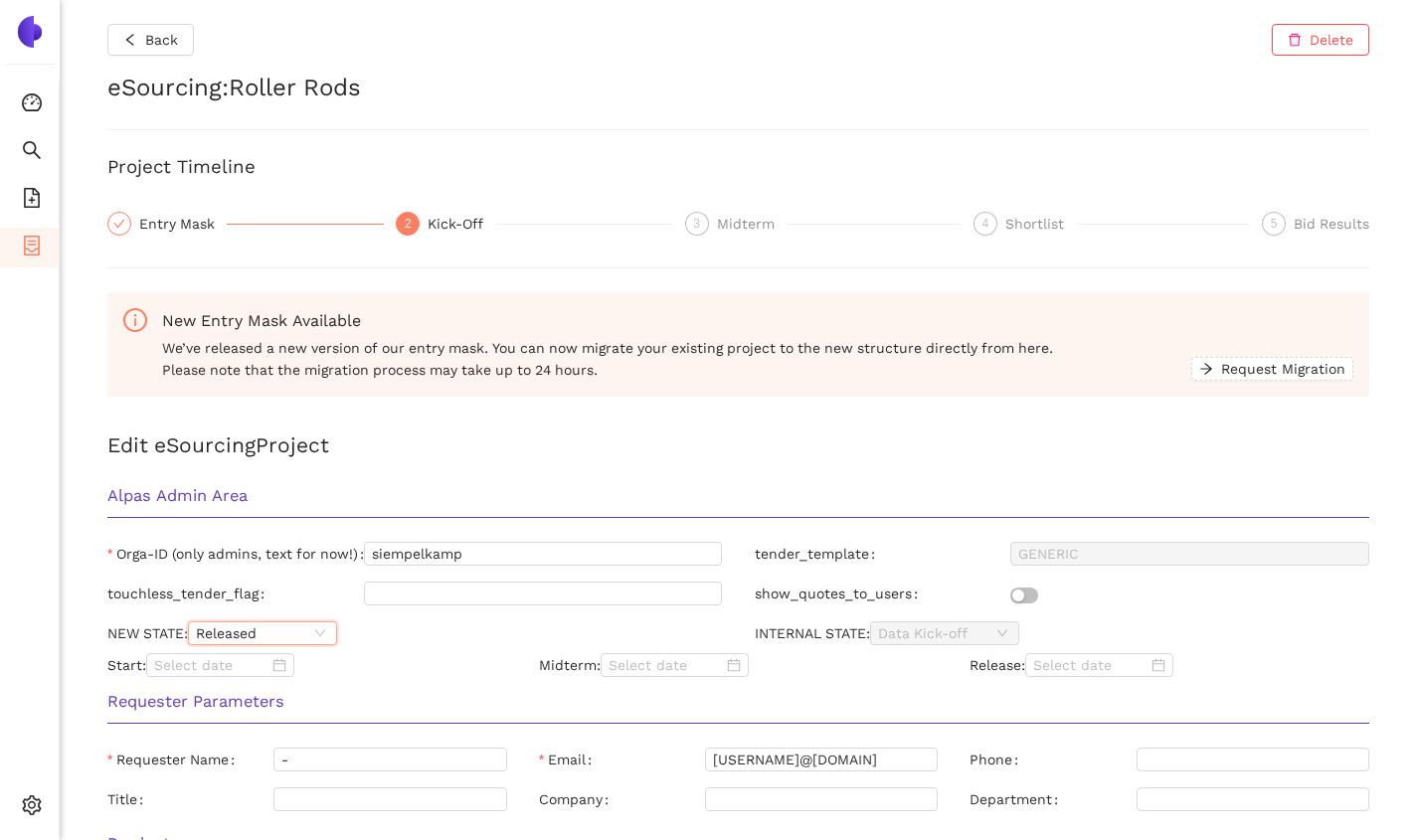 click on "Requester Parameters" at bounding box center [738, 702] 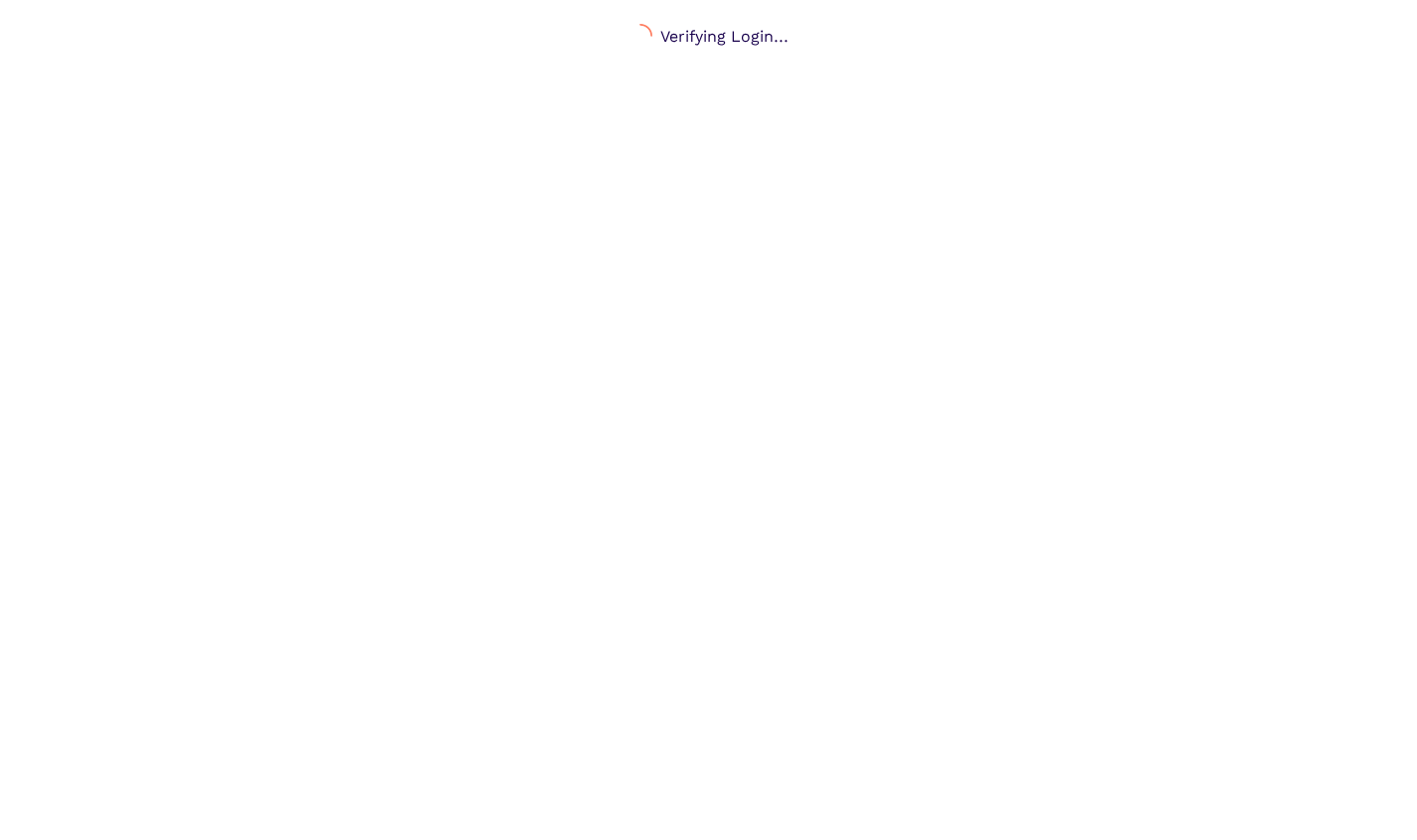 scroll, scrollTop: 0, scrollLeft: 0, axis: both 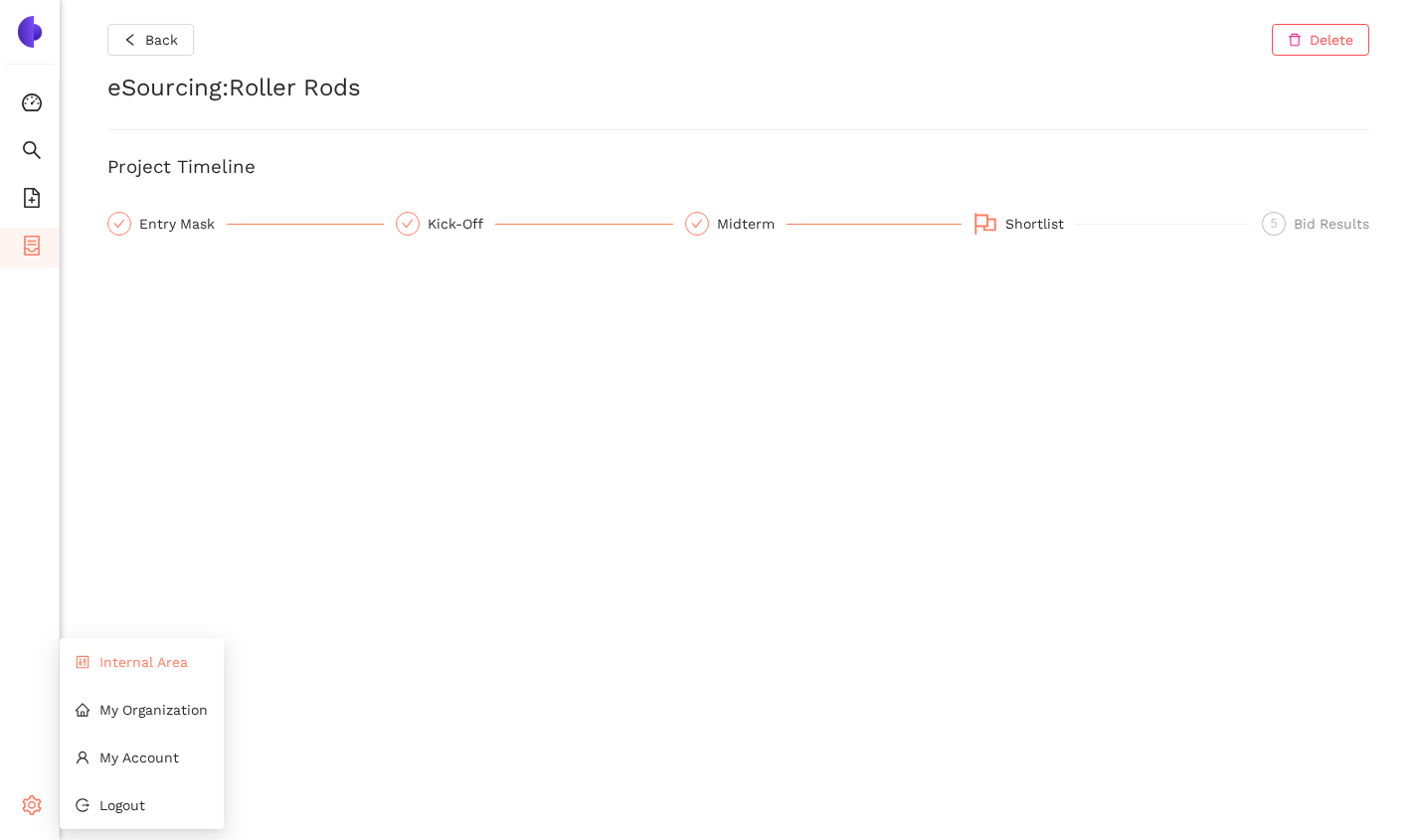 click on "Internal Area" at bounding box center (141, 662) 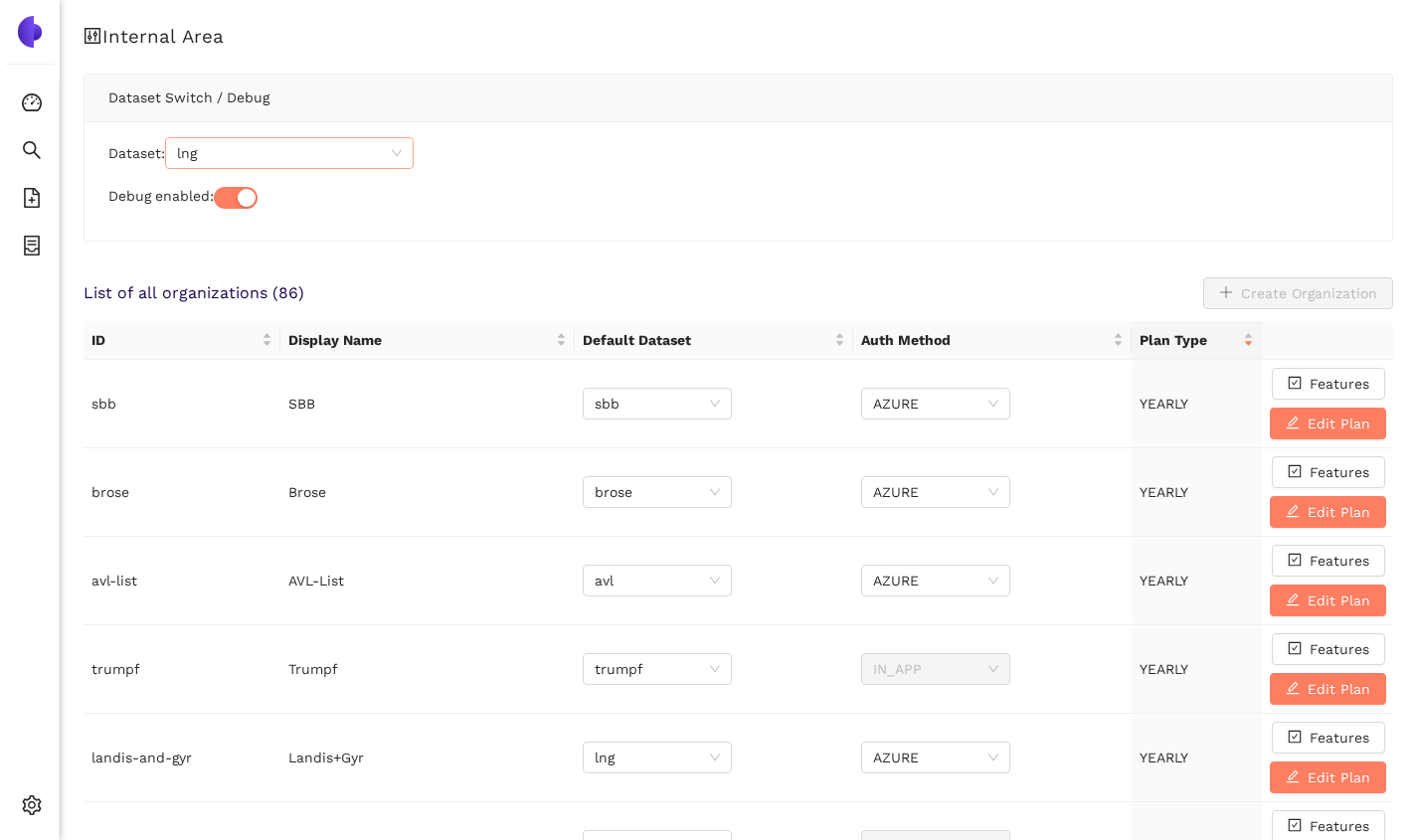 click on "lng" at bounding box center [289, 153] 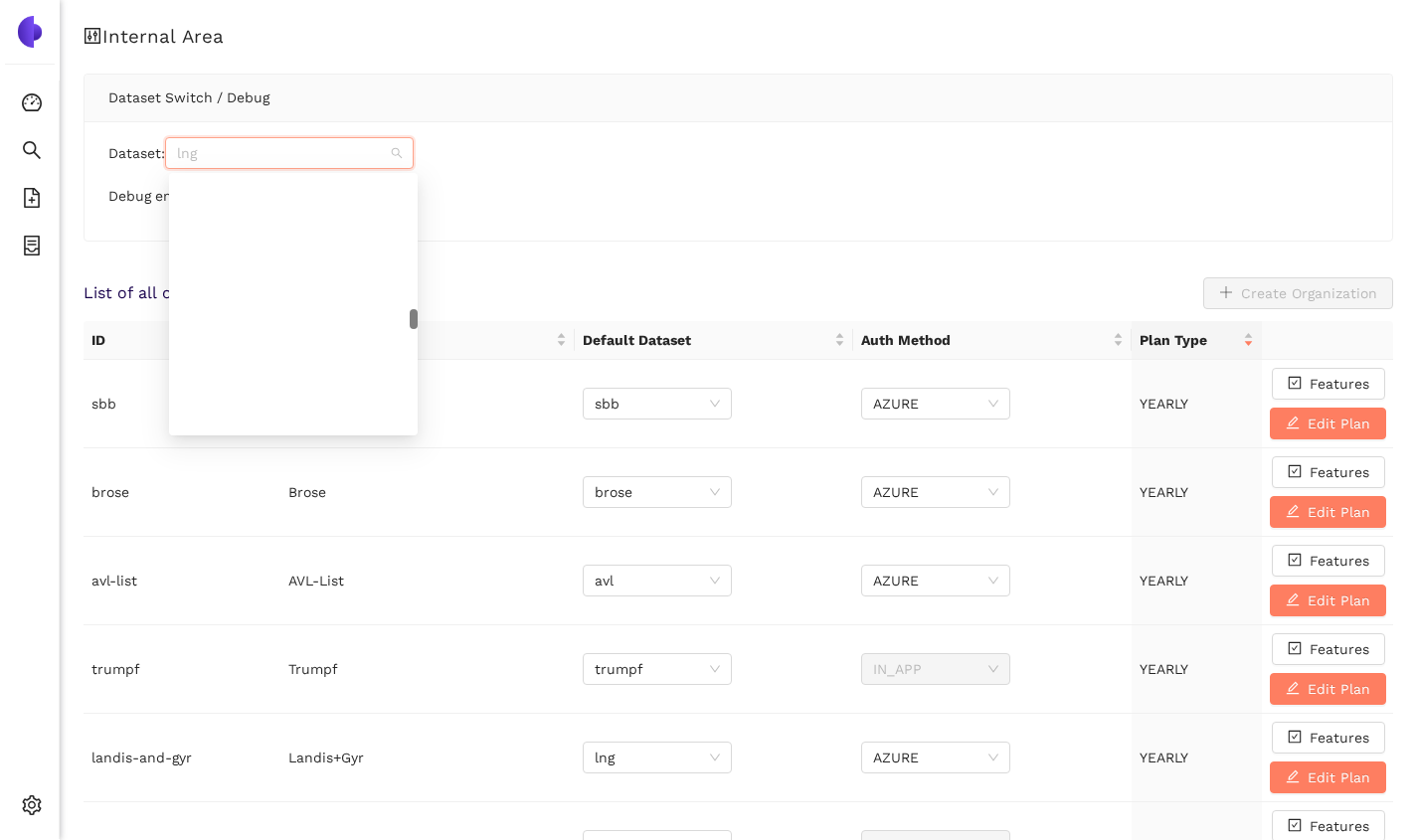 scroll, scrollTop: 6656, scrollLeft: 0, axis: vertical 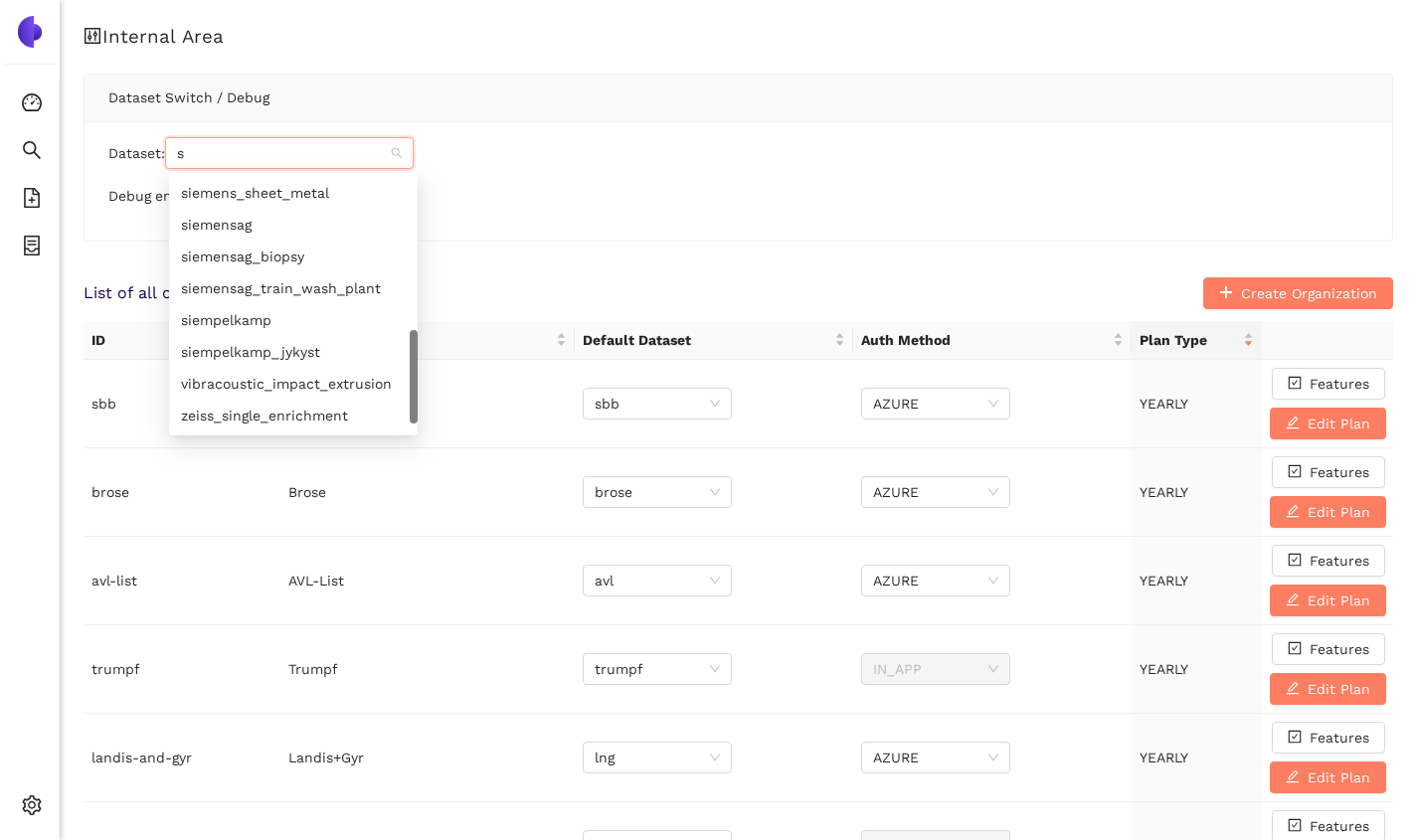 type on "si" 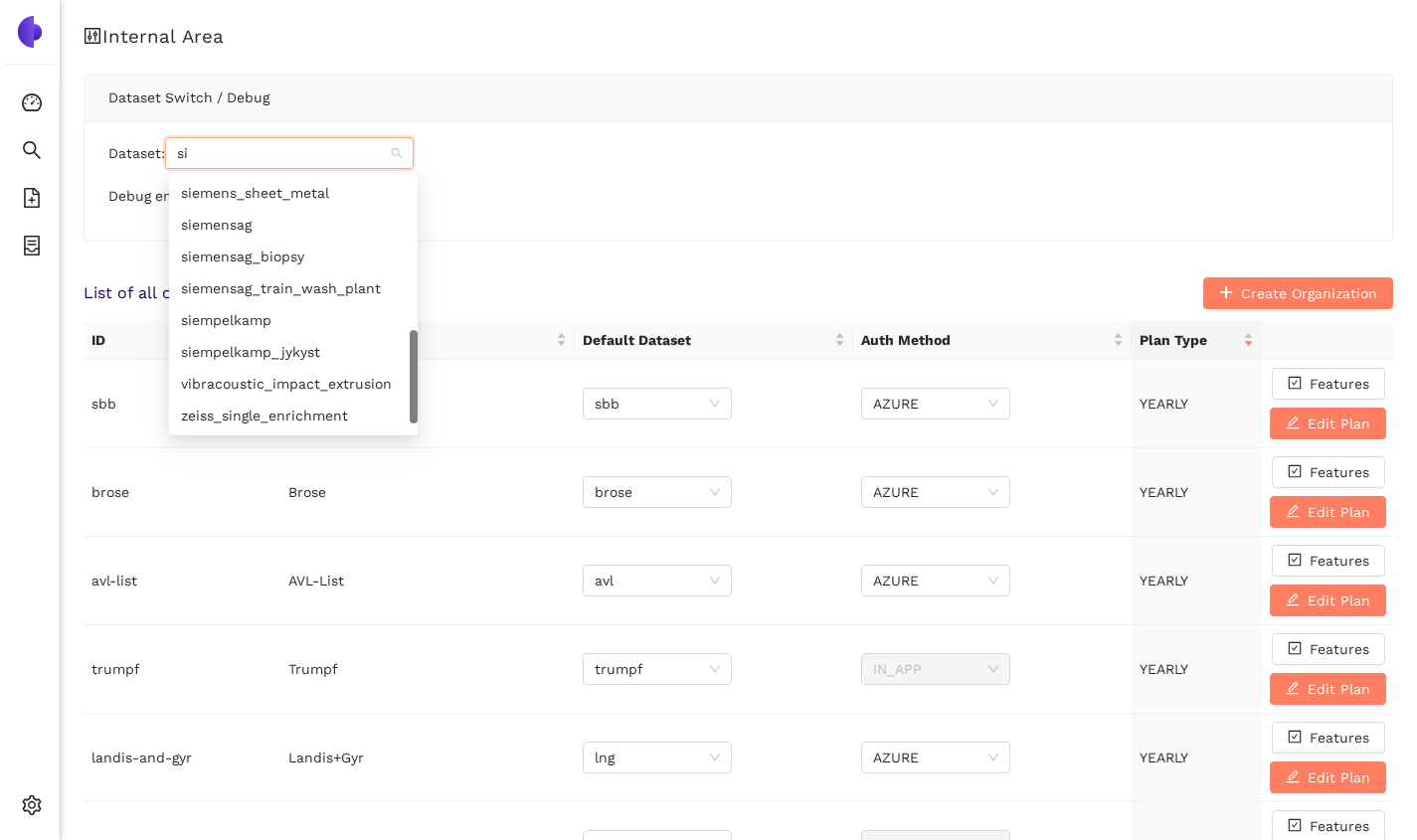 scroll, scrollTop: 437, scrollLeft: 0, axis: vertical 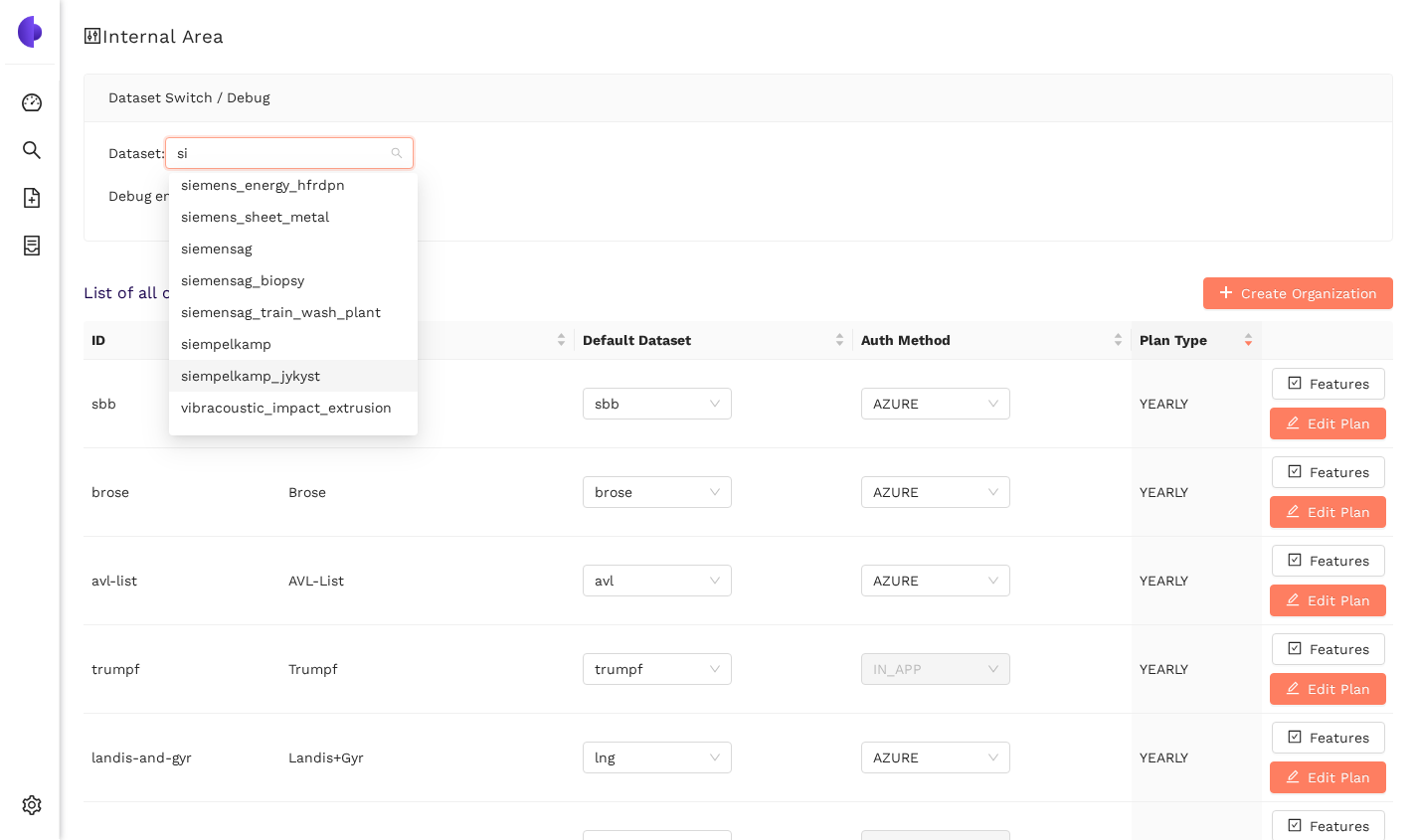 click on "siempelkamp_jykyst" at bounding box center [293, 376] 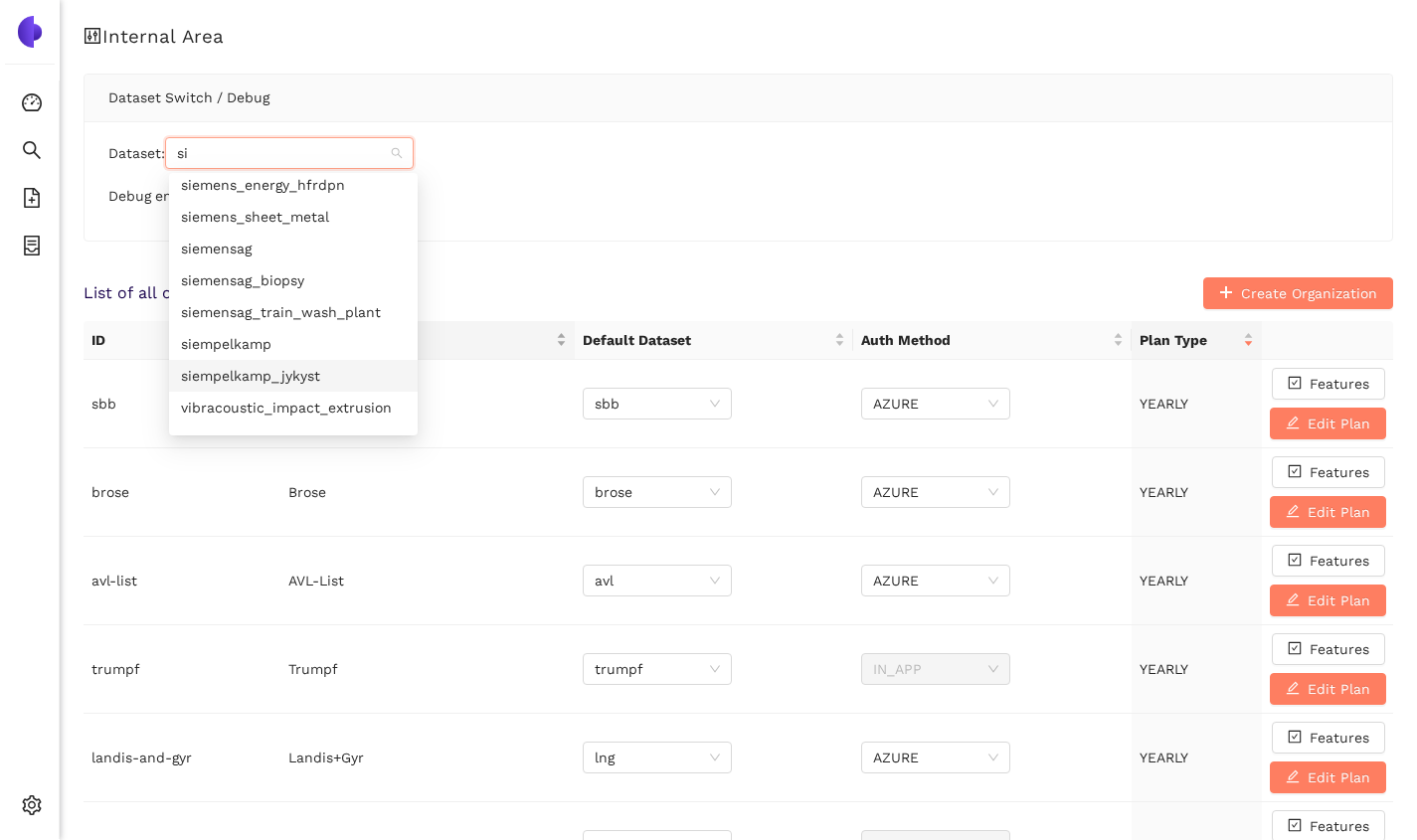 type 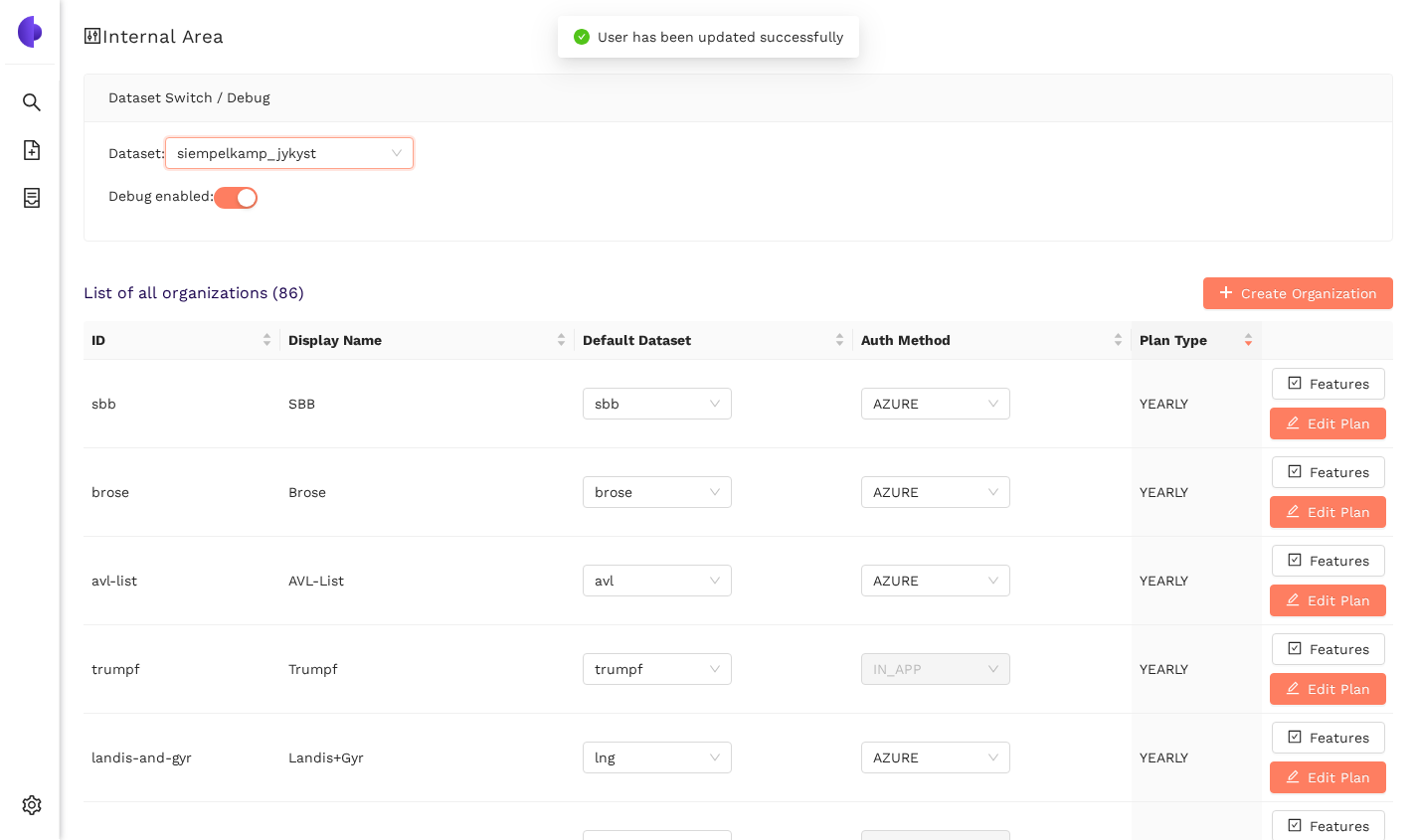 click on "Dataset:  siempelkamp_jykyst siempelkamp_jykyst Debug enabled:" at bounding box center (738, 181) 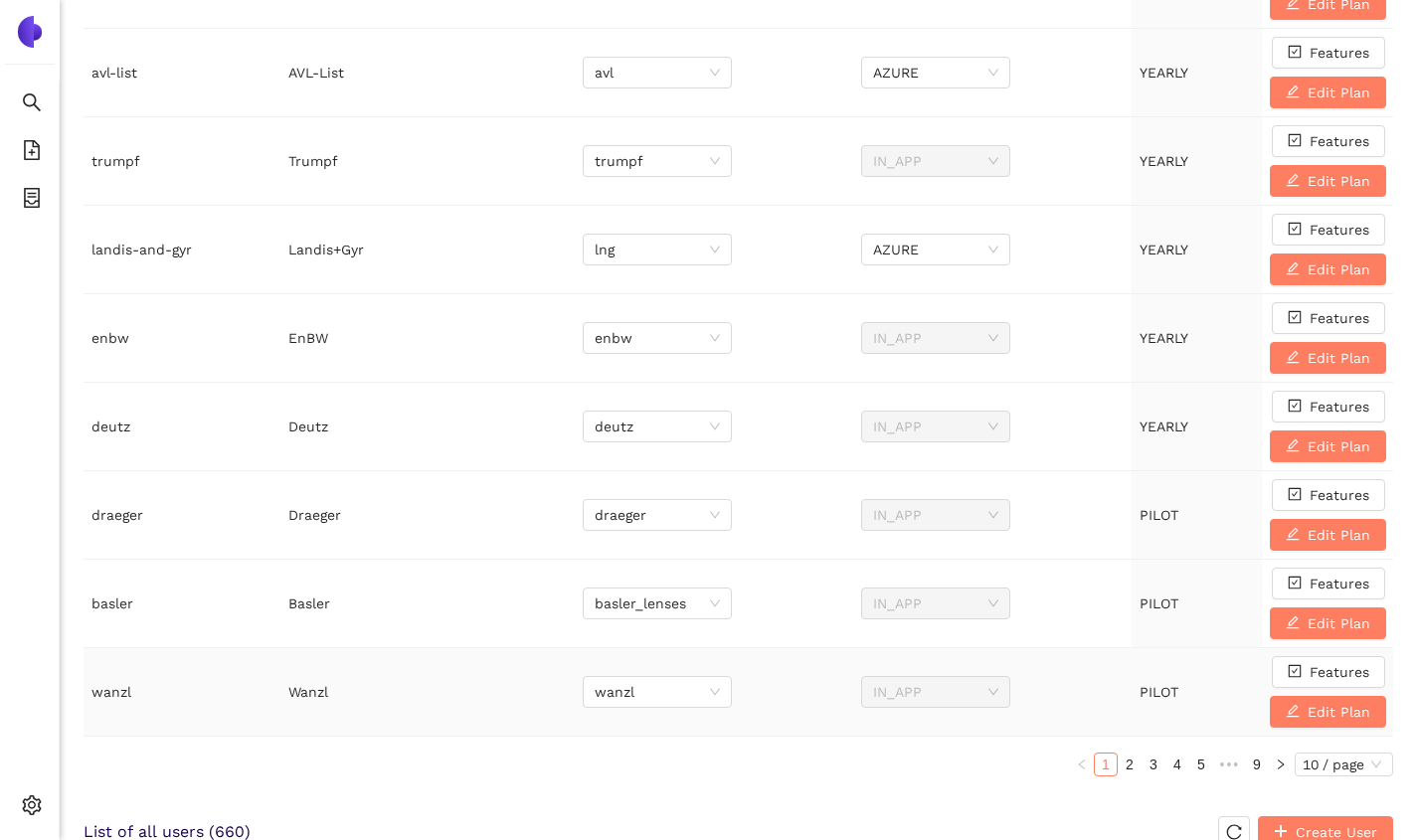 scroll, scrollTop: 0, scrollLeft: 0, axis: both 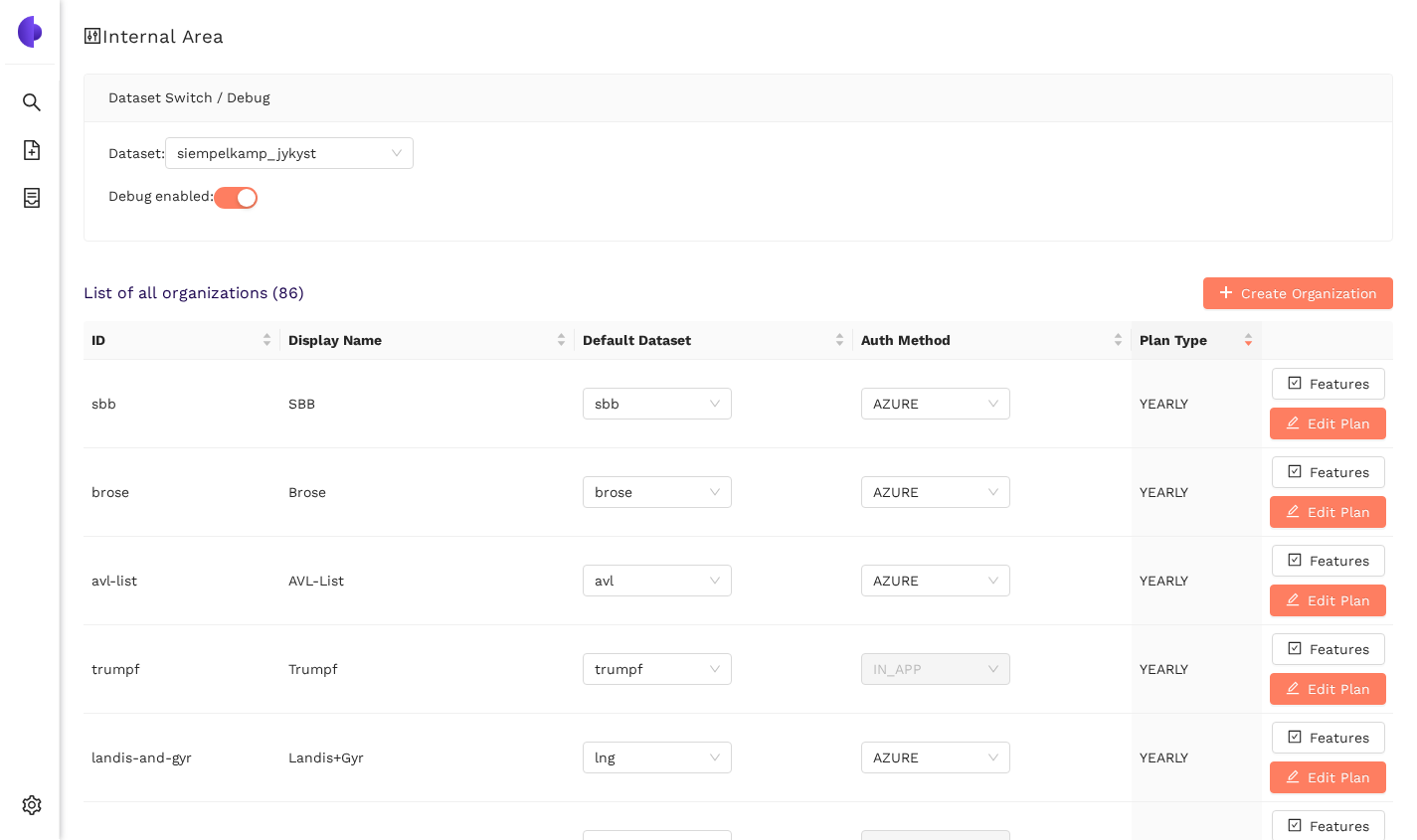 click on "Debug enabled:" at bounding box center (738, 197) 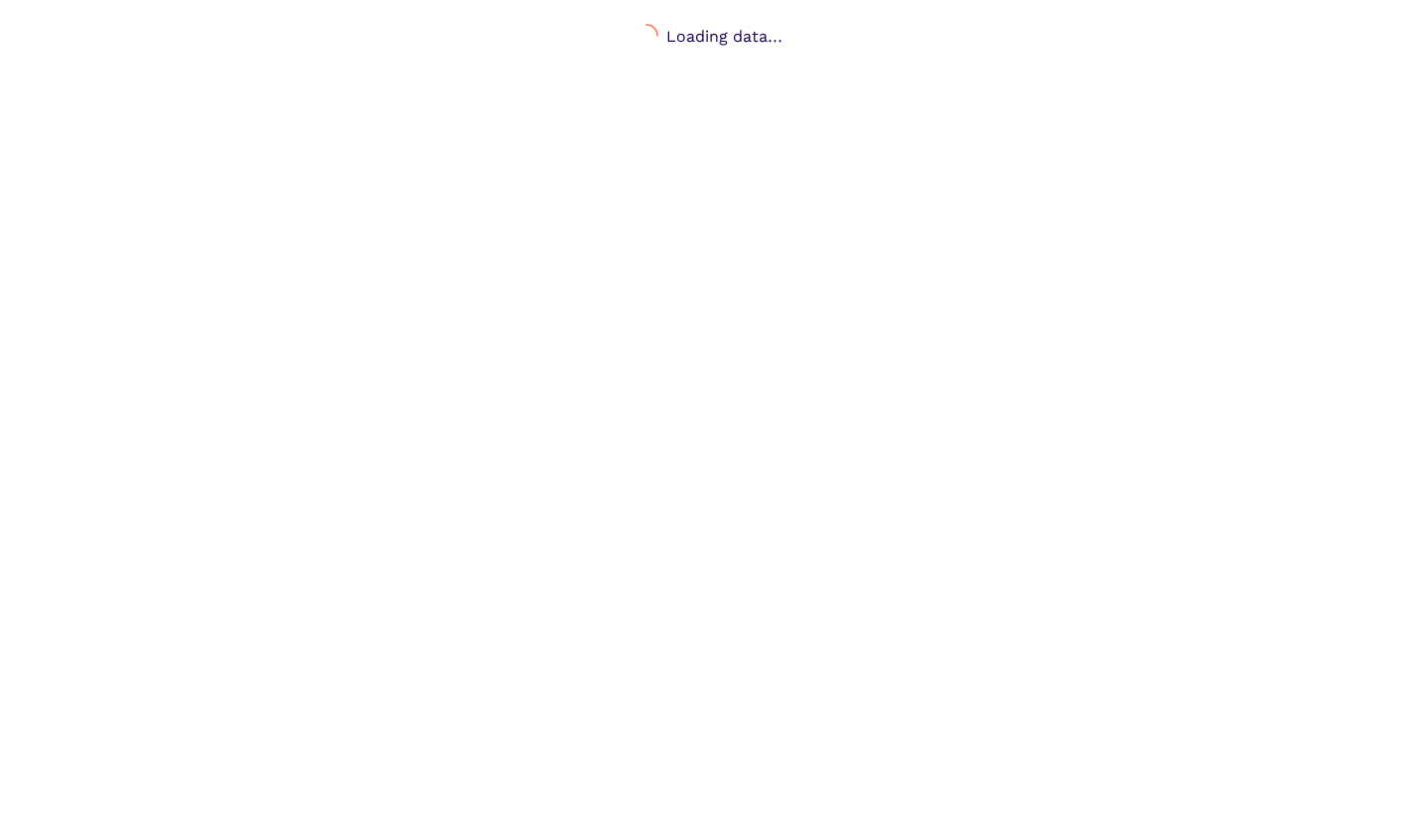 scroll, scrollTop: 0, scrollLeft: 0, axis: both 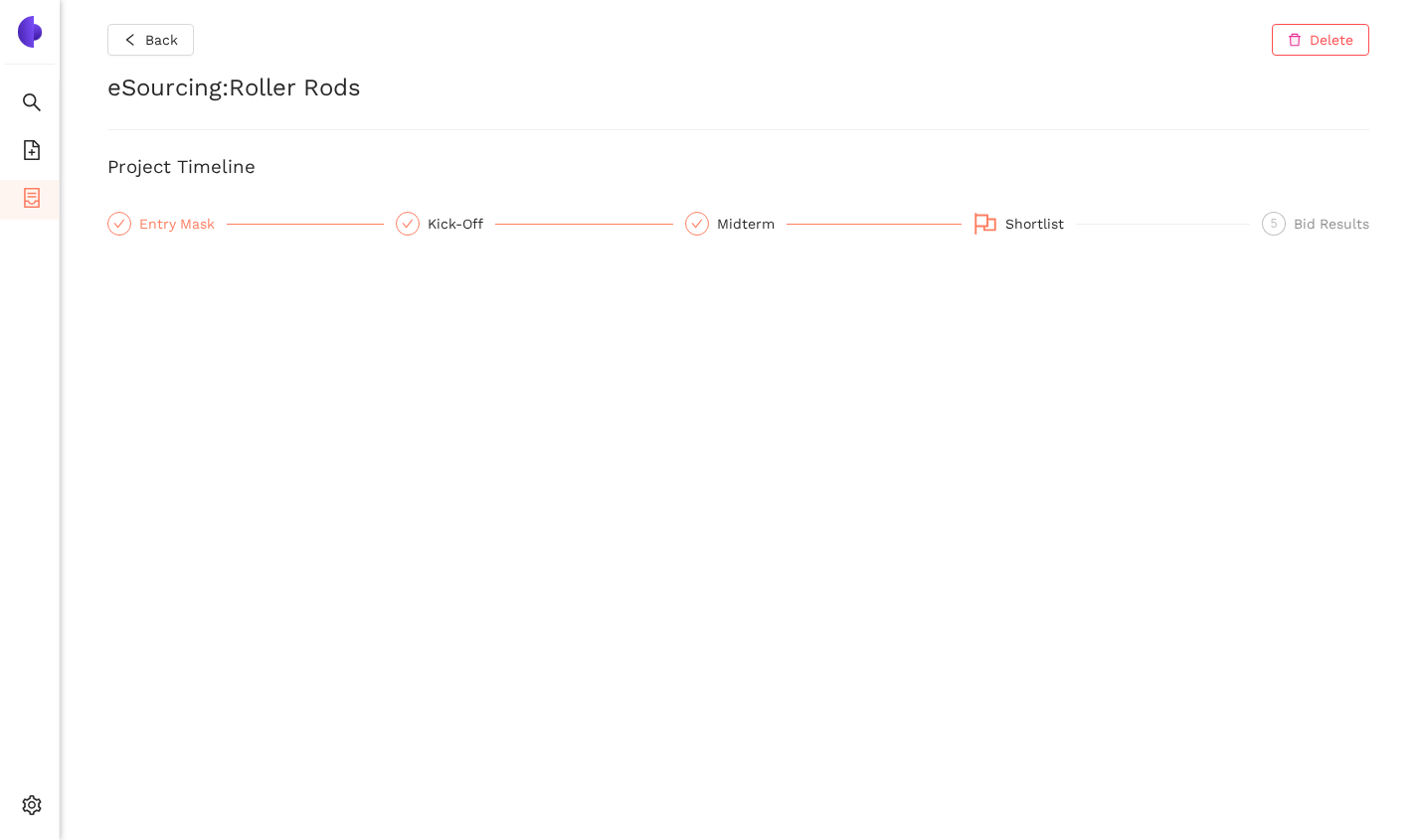 click on "Entry Mask" at bounding box center (183, 224) 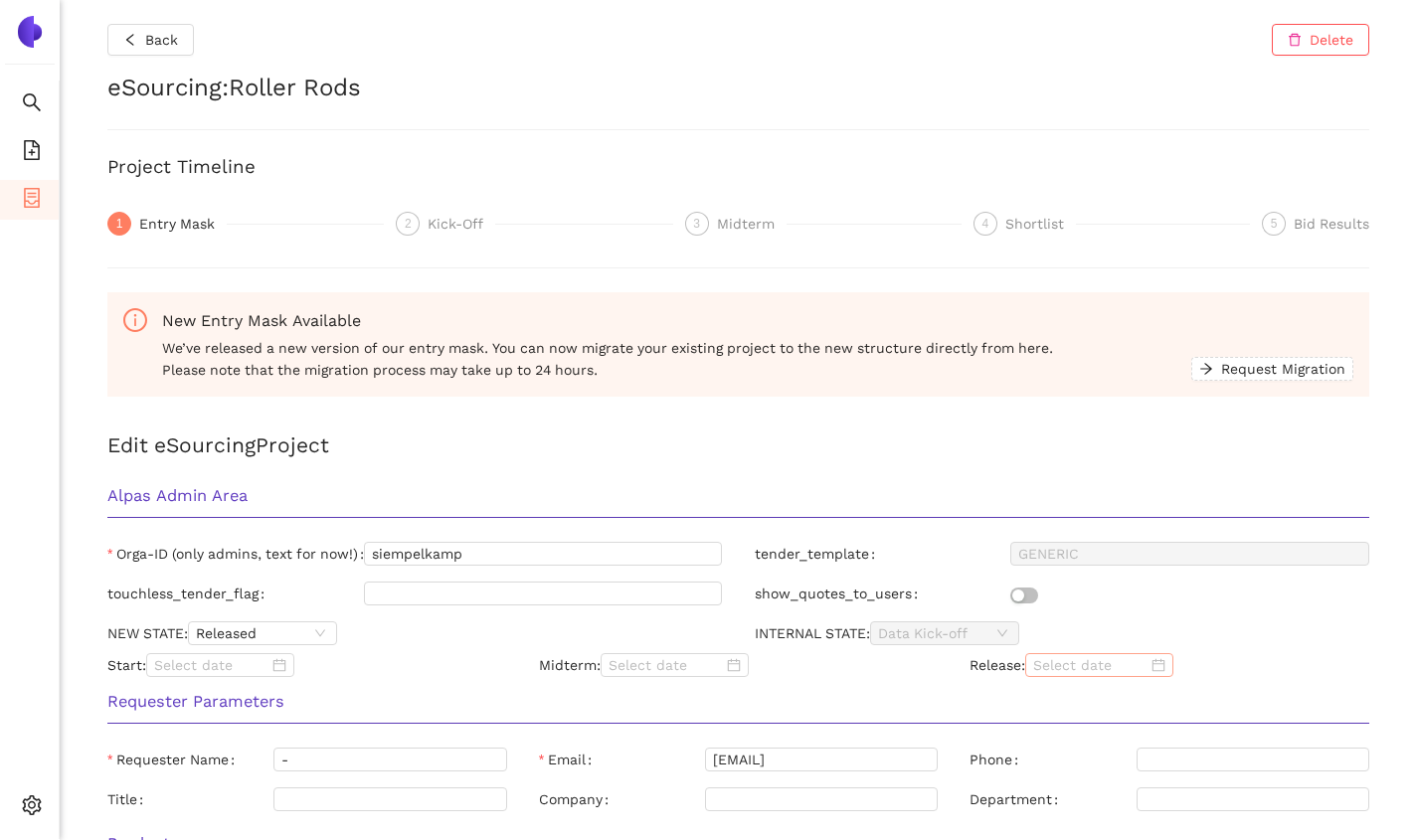 click at bounding box center (1090, 665) 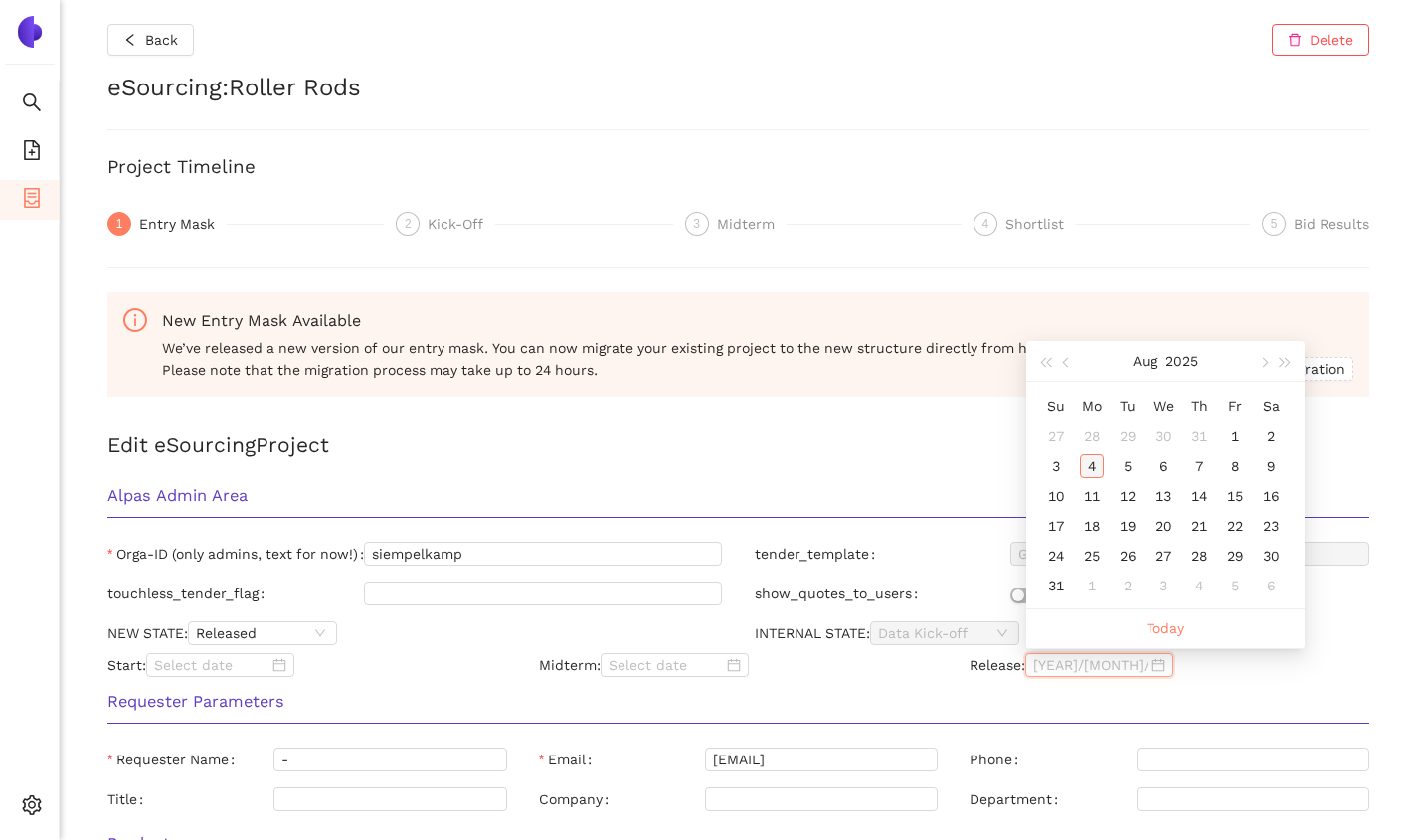 type on "2025/08/04" 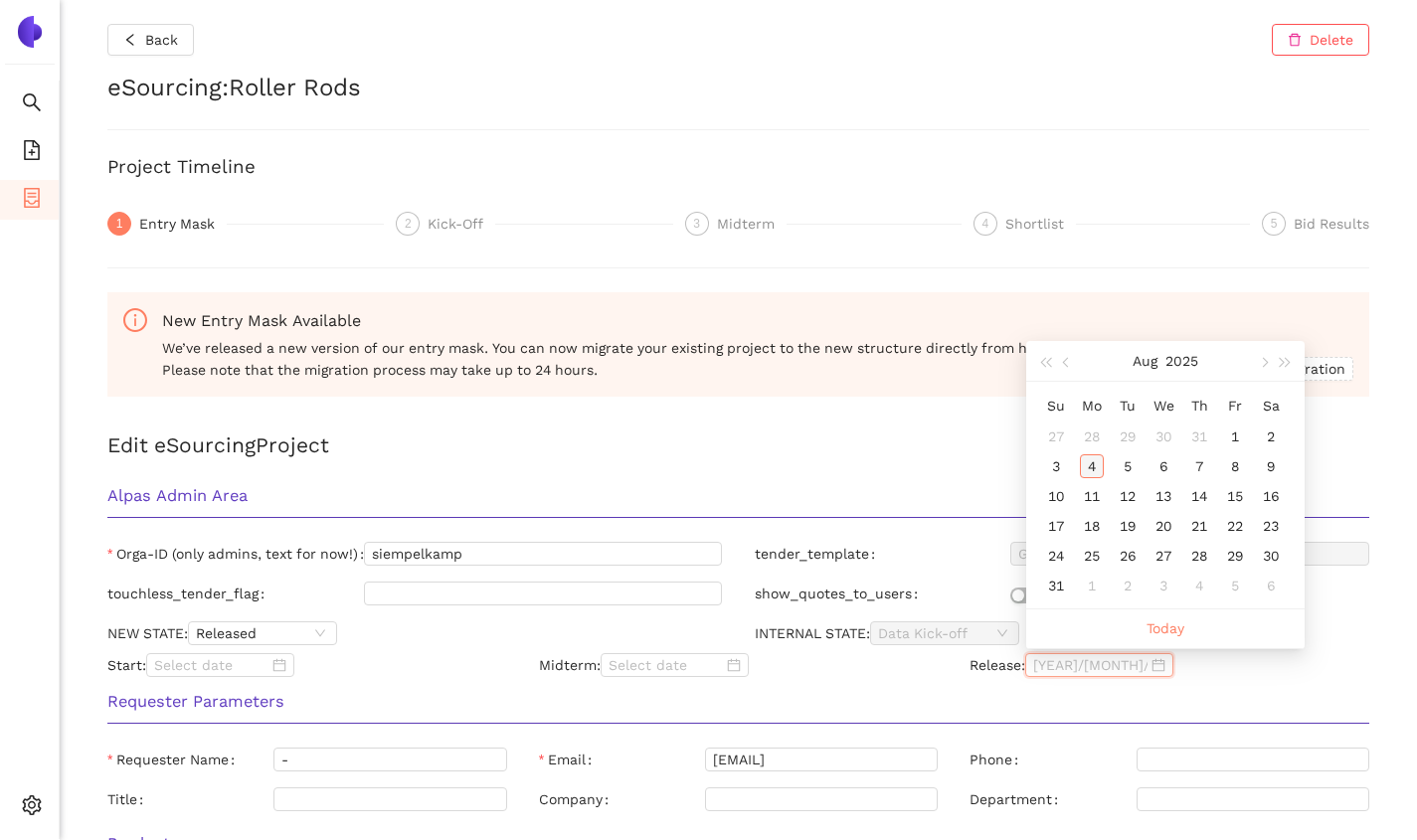 click on "4" at bounding box center (1092, 466) 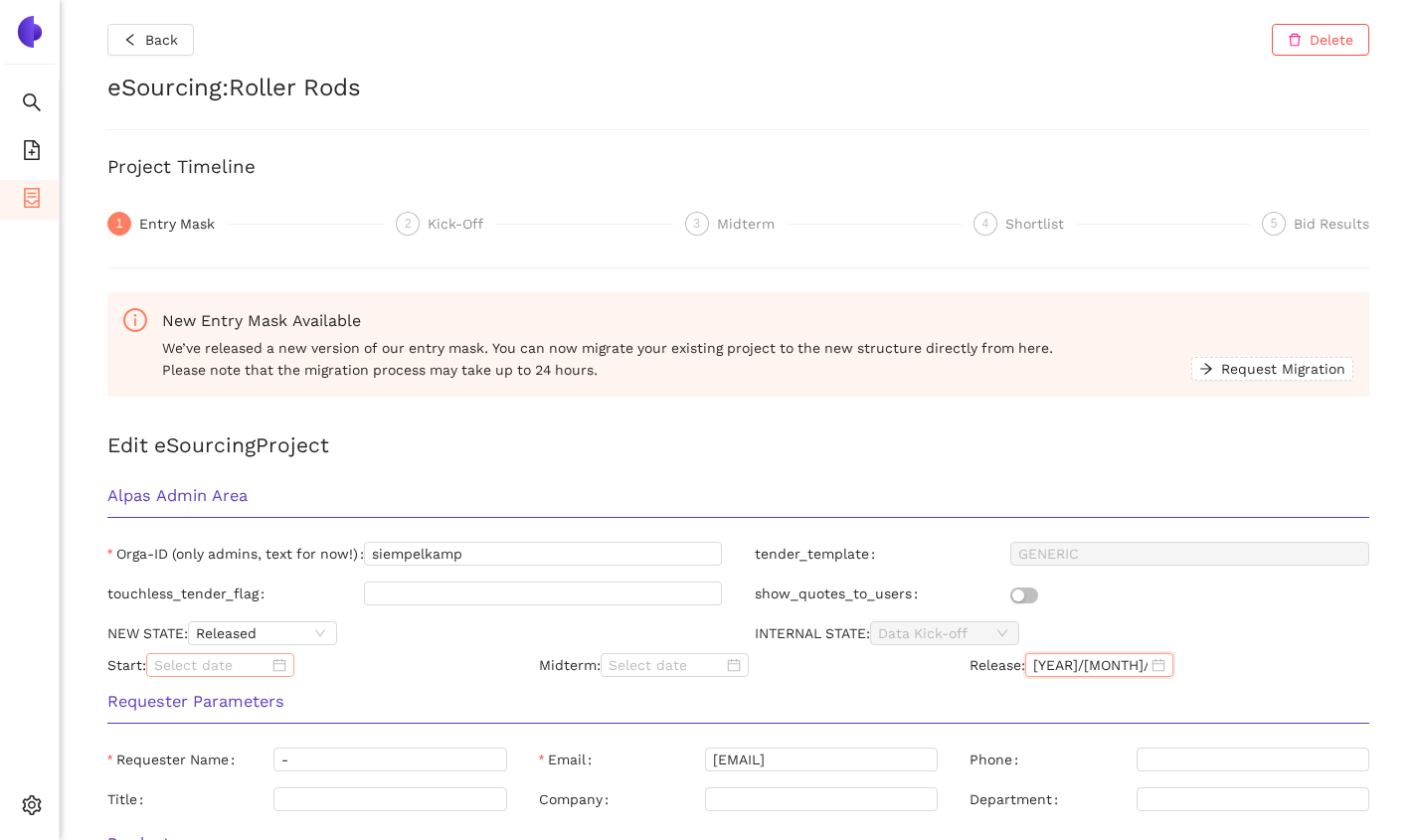 click at bounding box center (211, 665) 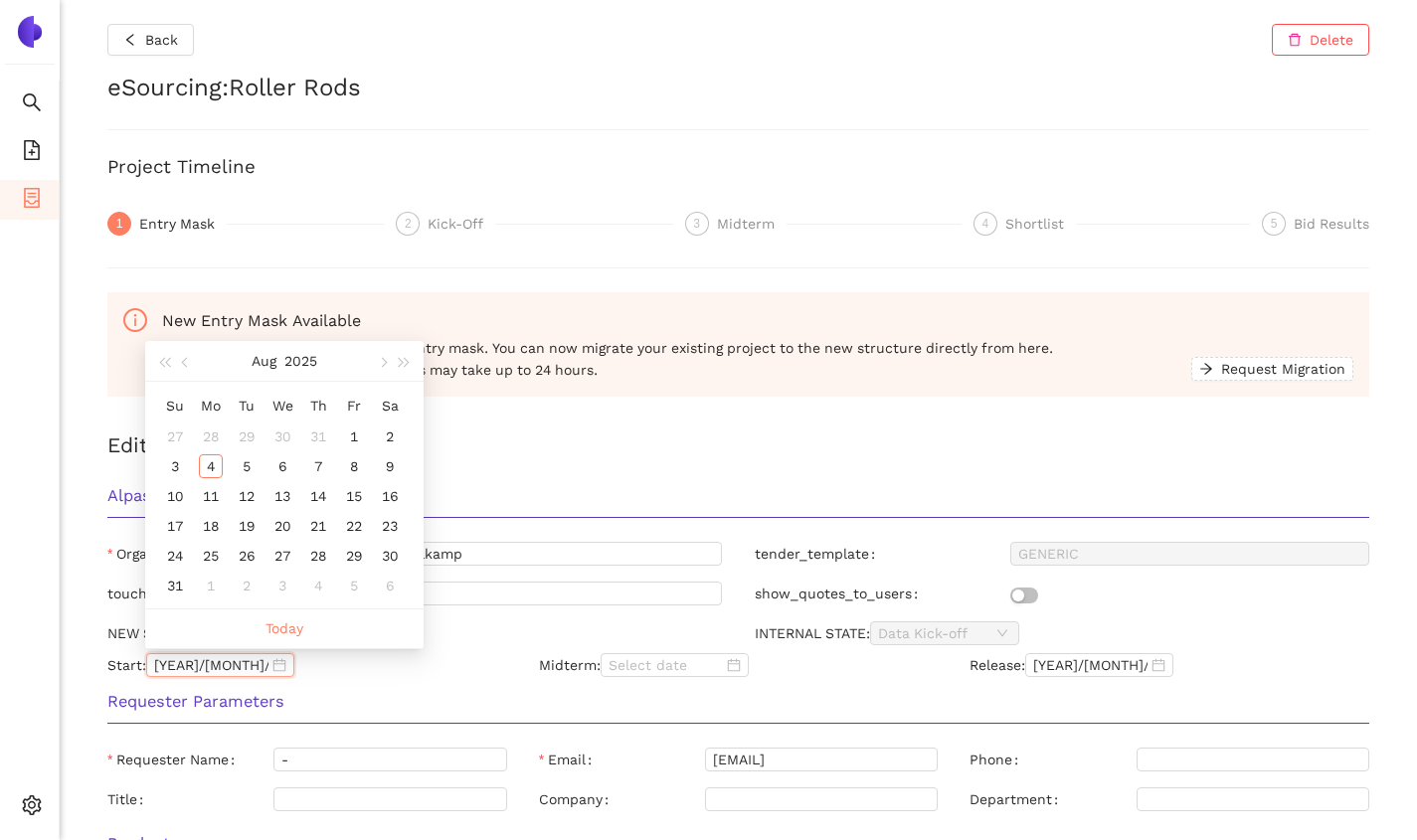 type on "2025/07/29" 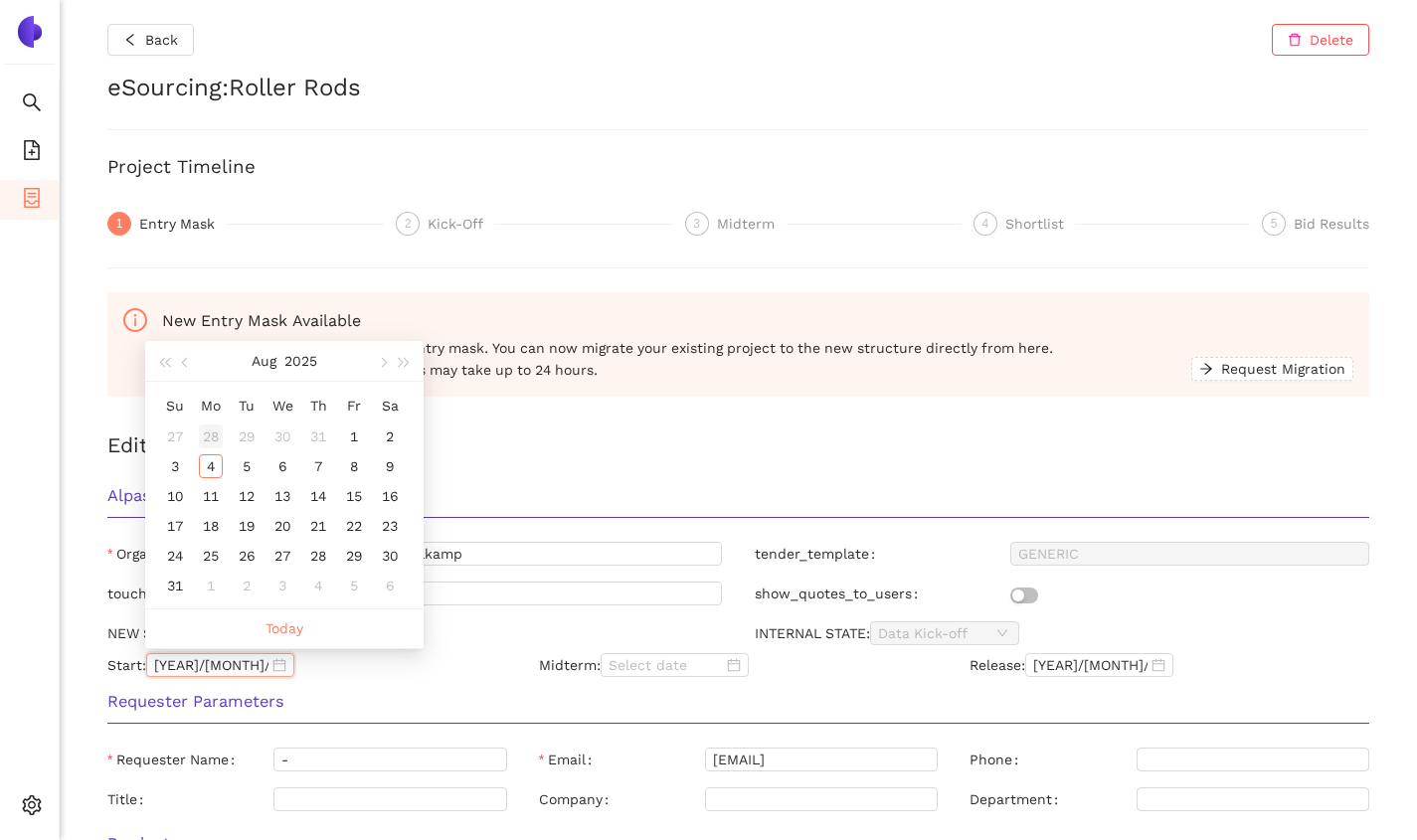 type on "2025/07/28" 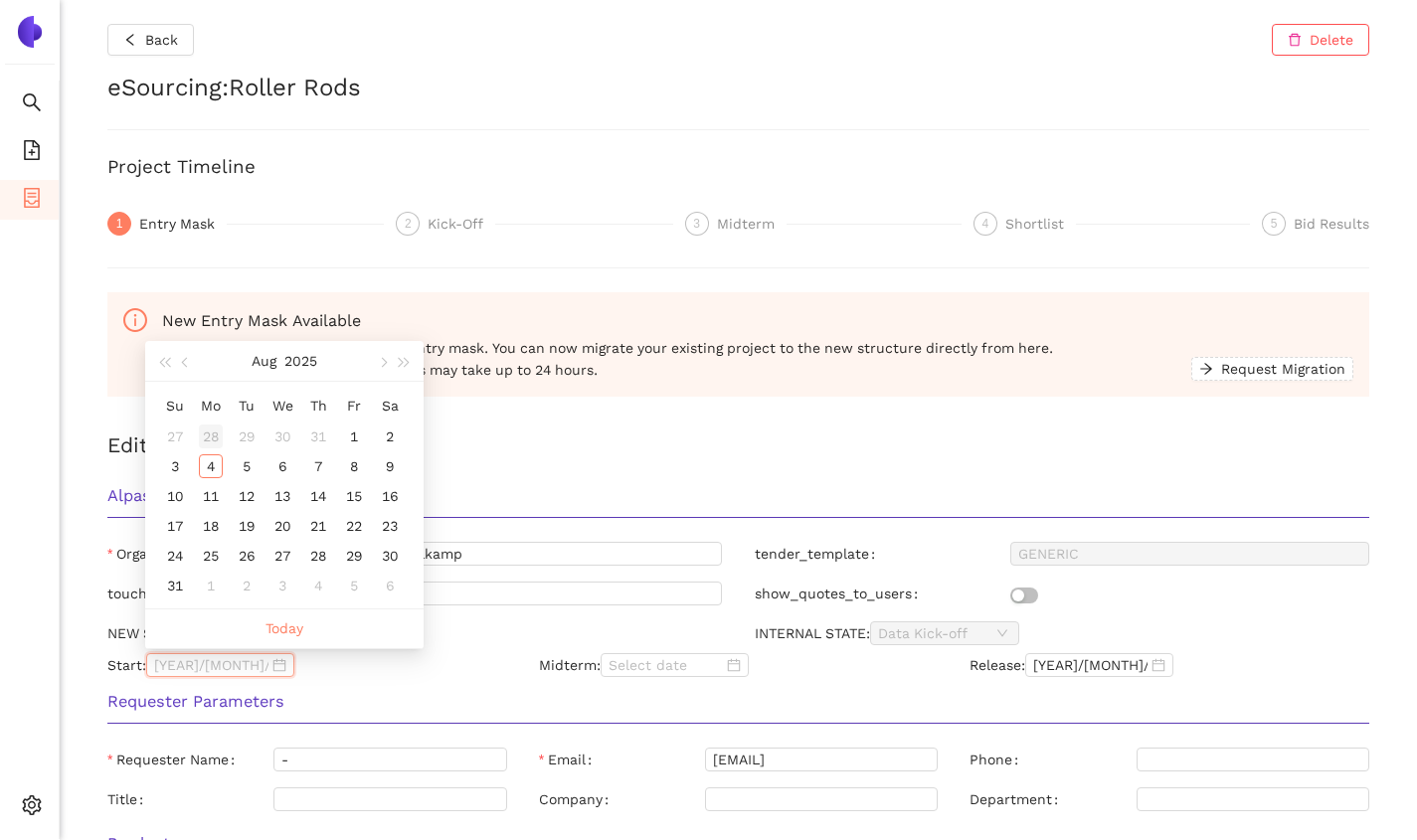 click on "28" at bounding box center [211, 436] 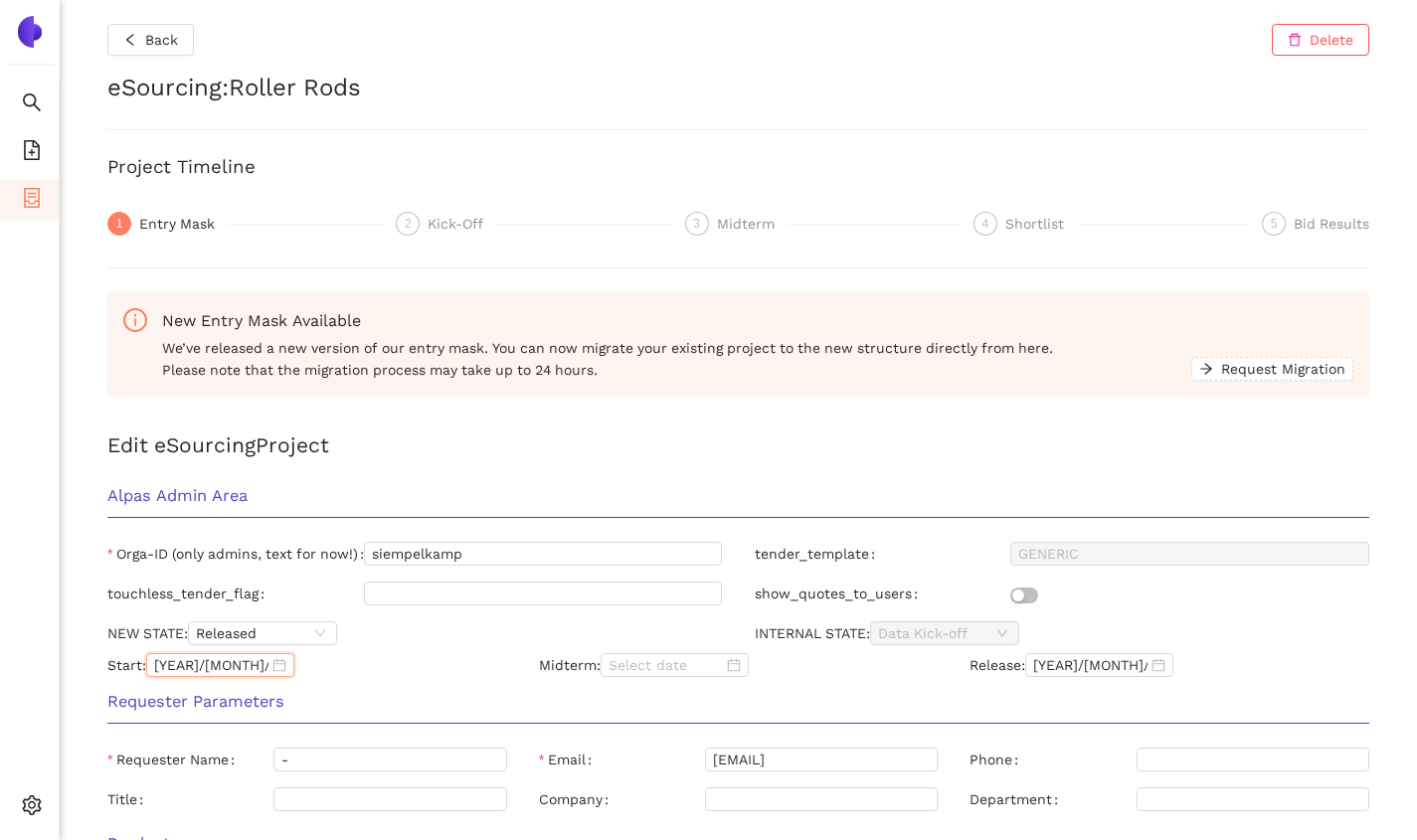 click on "Start: 2025/07/28" at bounding box center (307, 665) 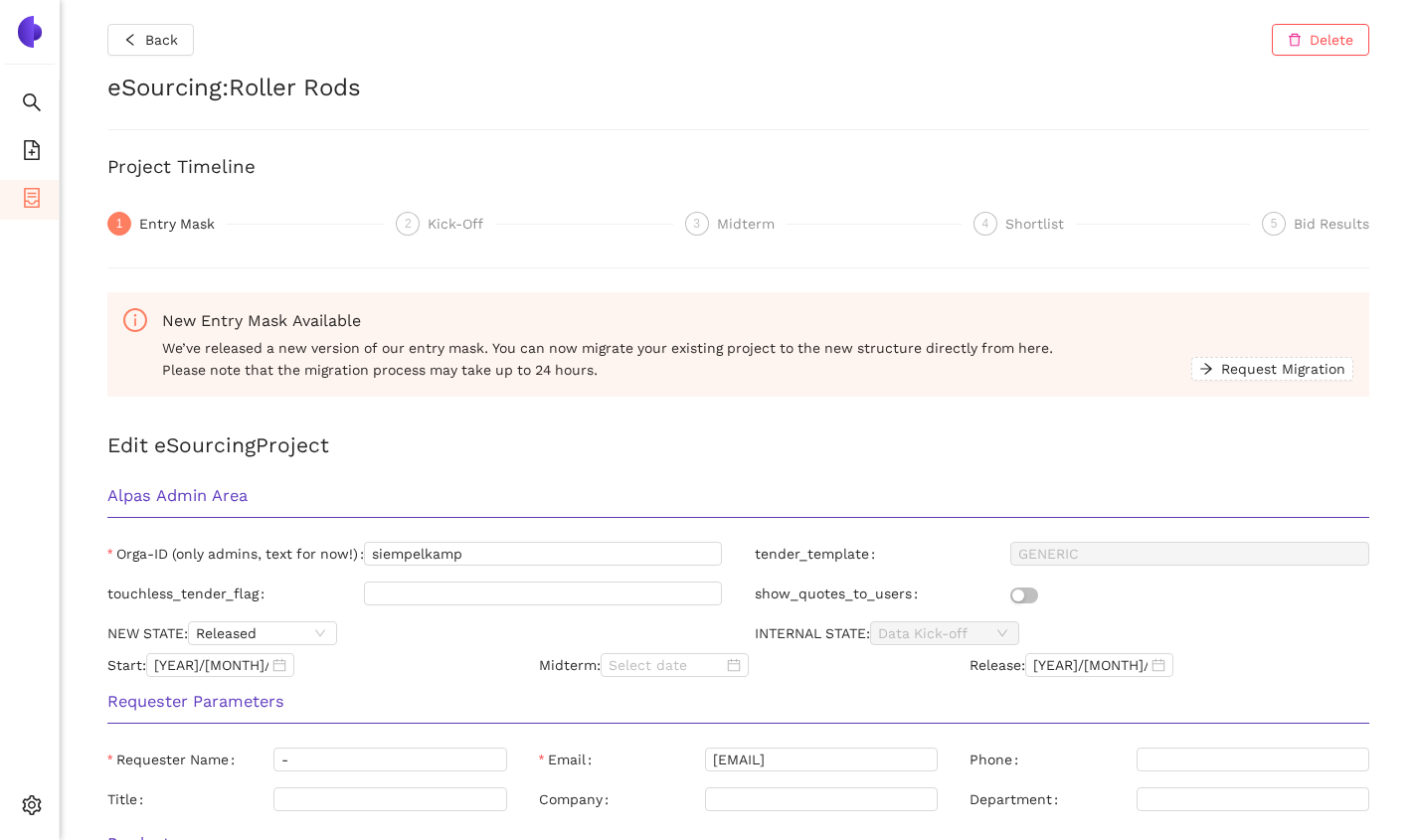 click on "Back Delete eSourcing :  Roller Rods Project Timeline 1 Entry Mask 2 Kick-Off 3 Midterm 4 Shortlist 5 Bid Results New Entry Mask Available We’ve released a new version of our entry mask. You can now migrate your existing project to the new structure directly from here.  Please note that the migration process may take up to 24 hours. Request Migration Edit   eSourcing  Project  Alpas Admin Area Orga-ID (only admins, text for now!) siempelkamp tender_template GENERIC touchless_tender_flag show_quotes_to_users NEW STATE: Released INTERNAL STATE: Data Kick-off Start: 2025/07/28 Midterm: Release: 2025/08/04 Requester Parameters Requester Name - Email matthias@alpas.ai Phone Title Company Department Product Product Name Roller Rods Category Mechanical Category details Use Case Roller Rods for Conti-Roll Technical Parameters Material CF53/1.1213 Must-have CF53 Type peeled material Nice-to-have Surface Finish RA 3.1 & RZ16 Must-have CF53 Type Round bar Must-have Service Hardening Must-have Service Must-have Service" at bounding box center [738, 420] 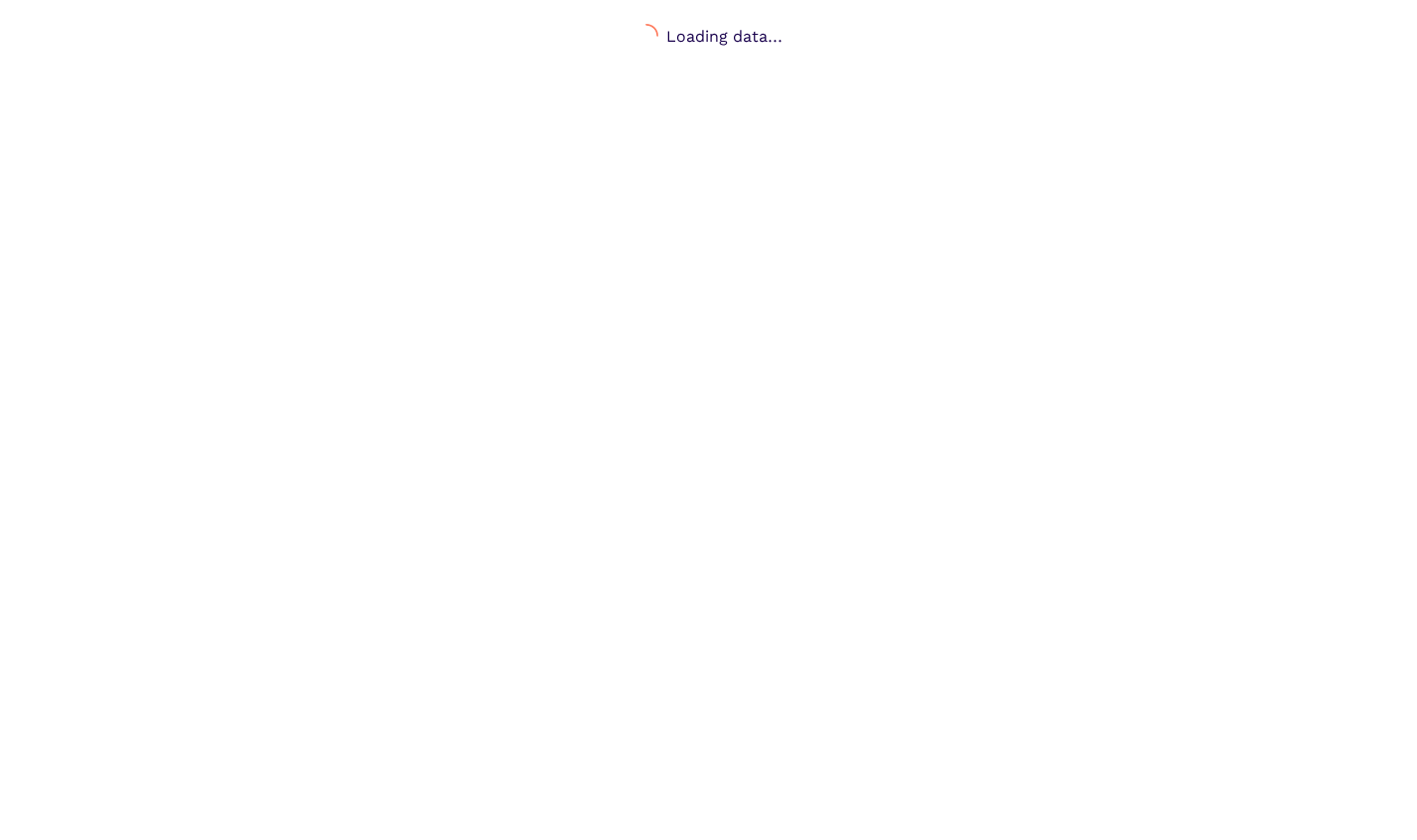 scroll, scrollTop: 0, scrollLeft: 0, axis: both 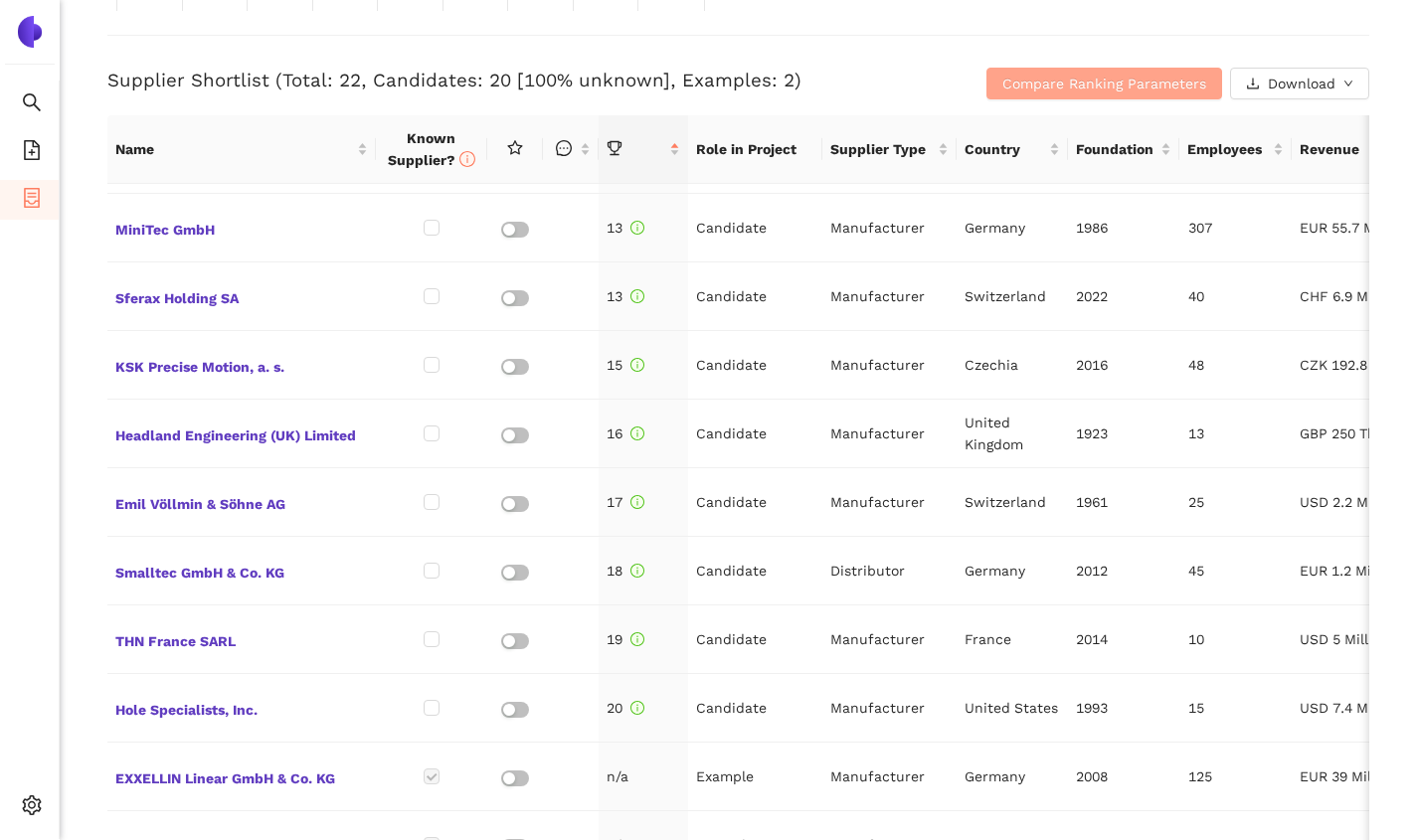 click on "Compare Ranking Parameters" at bounding box center (1104, 84) 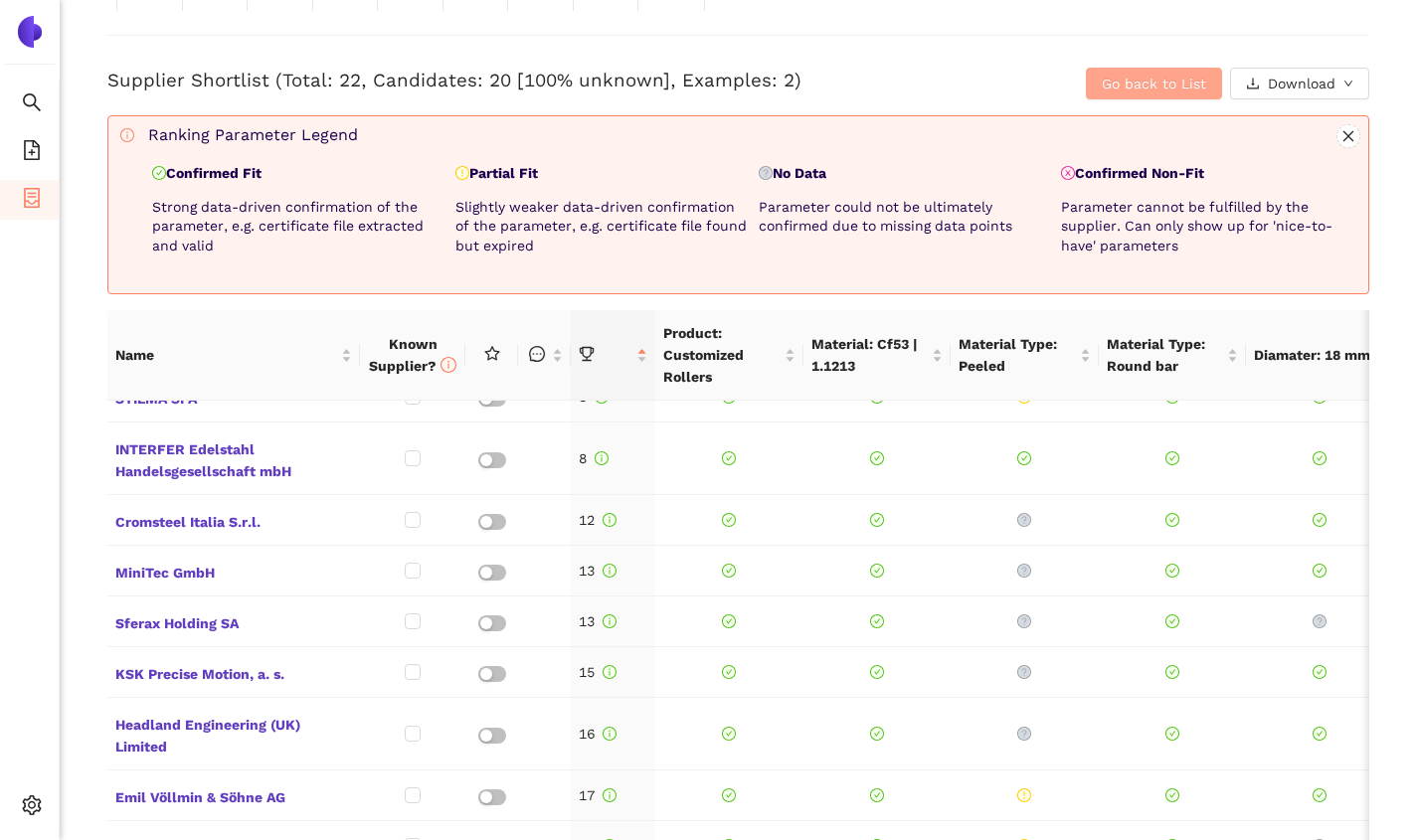 scroll, scrollTop: 507, scrollLeft: 0, axis: vertical 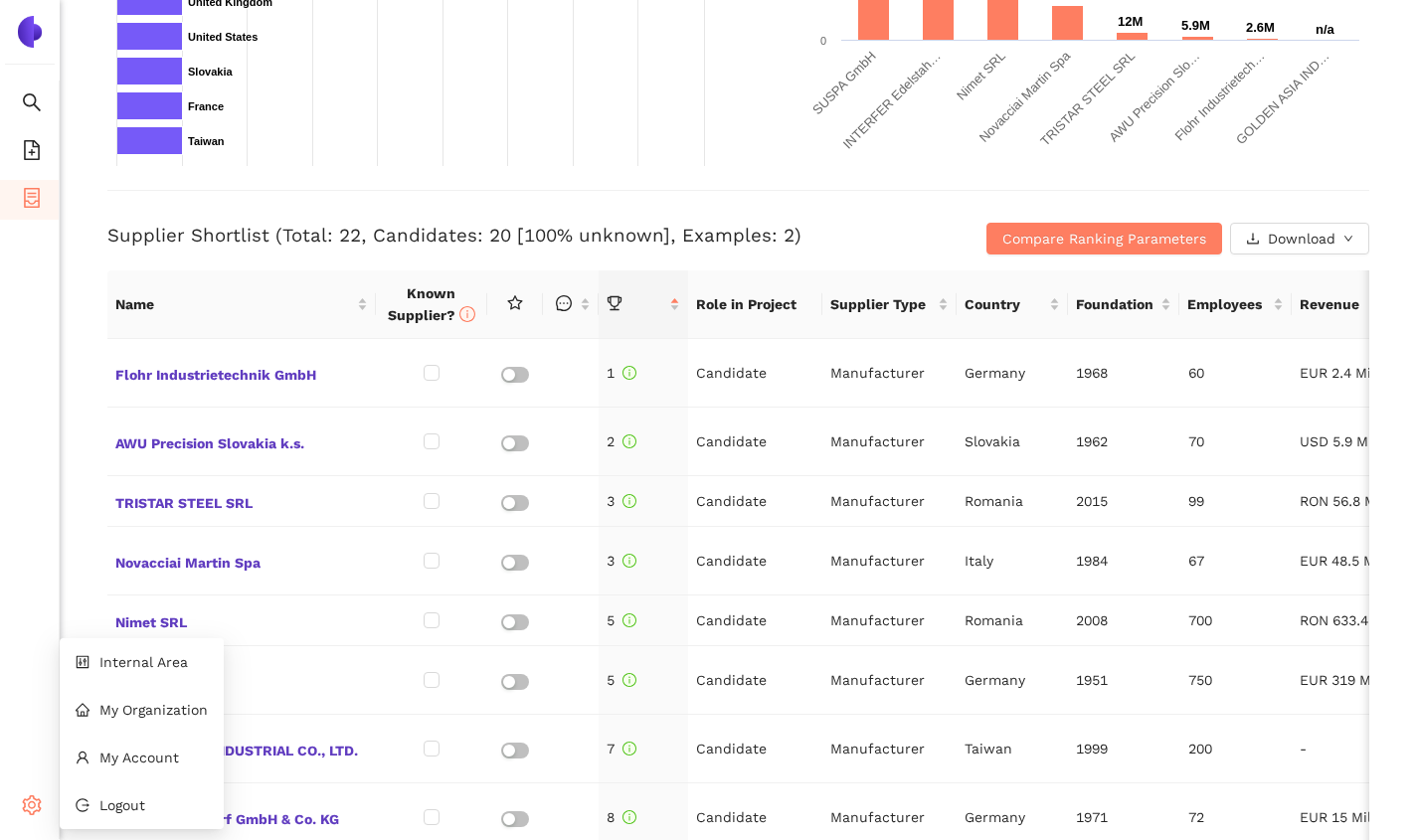 click at bounding box center (39, 808) 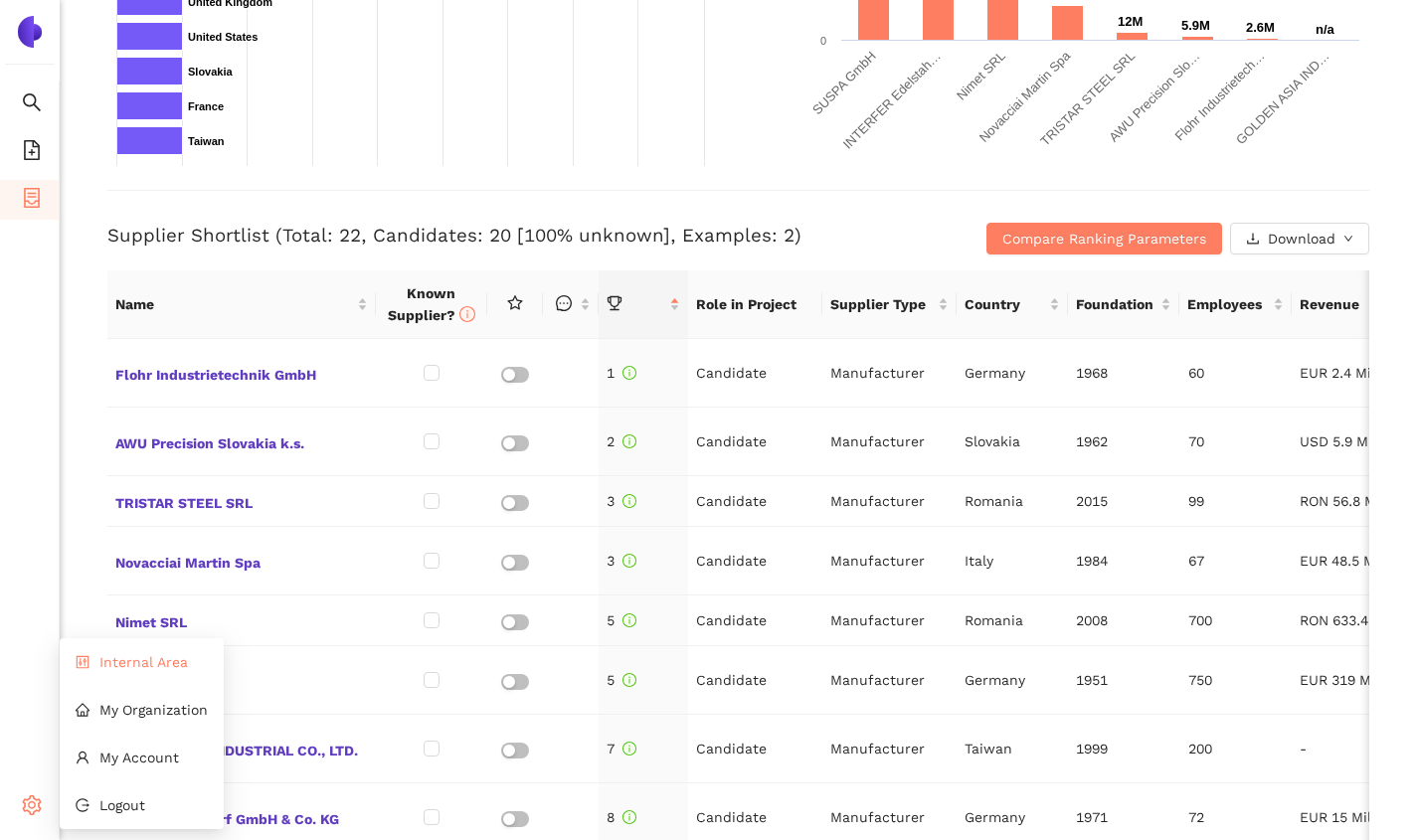 click on "Internal Area" at bounding box center [143, 662] 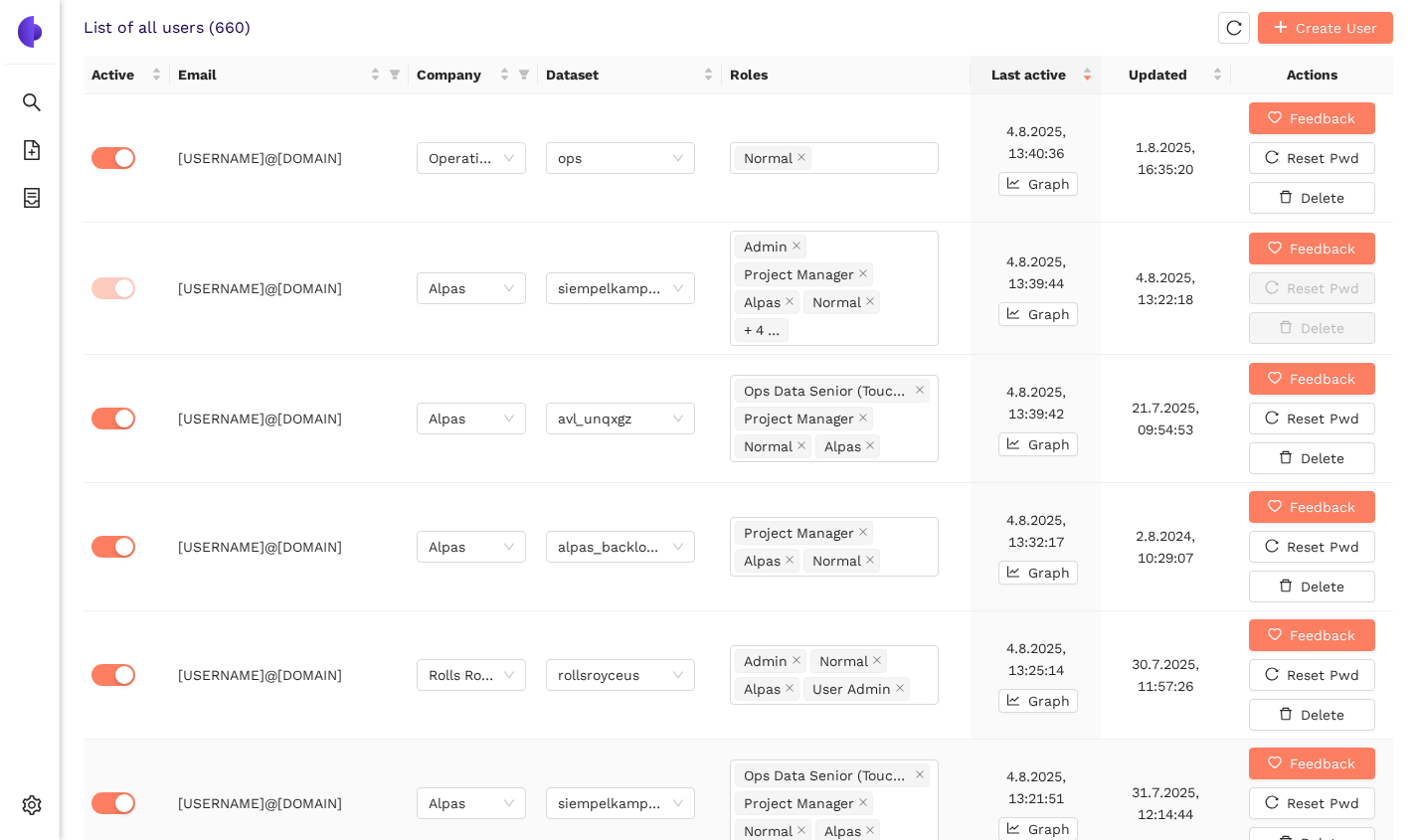 scroll, scrollTop: 1313, scrollLeft: 0, axis: vertical 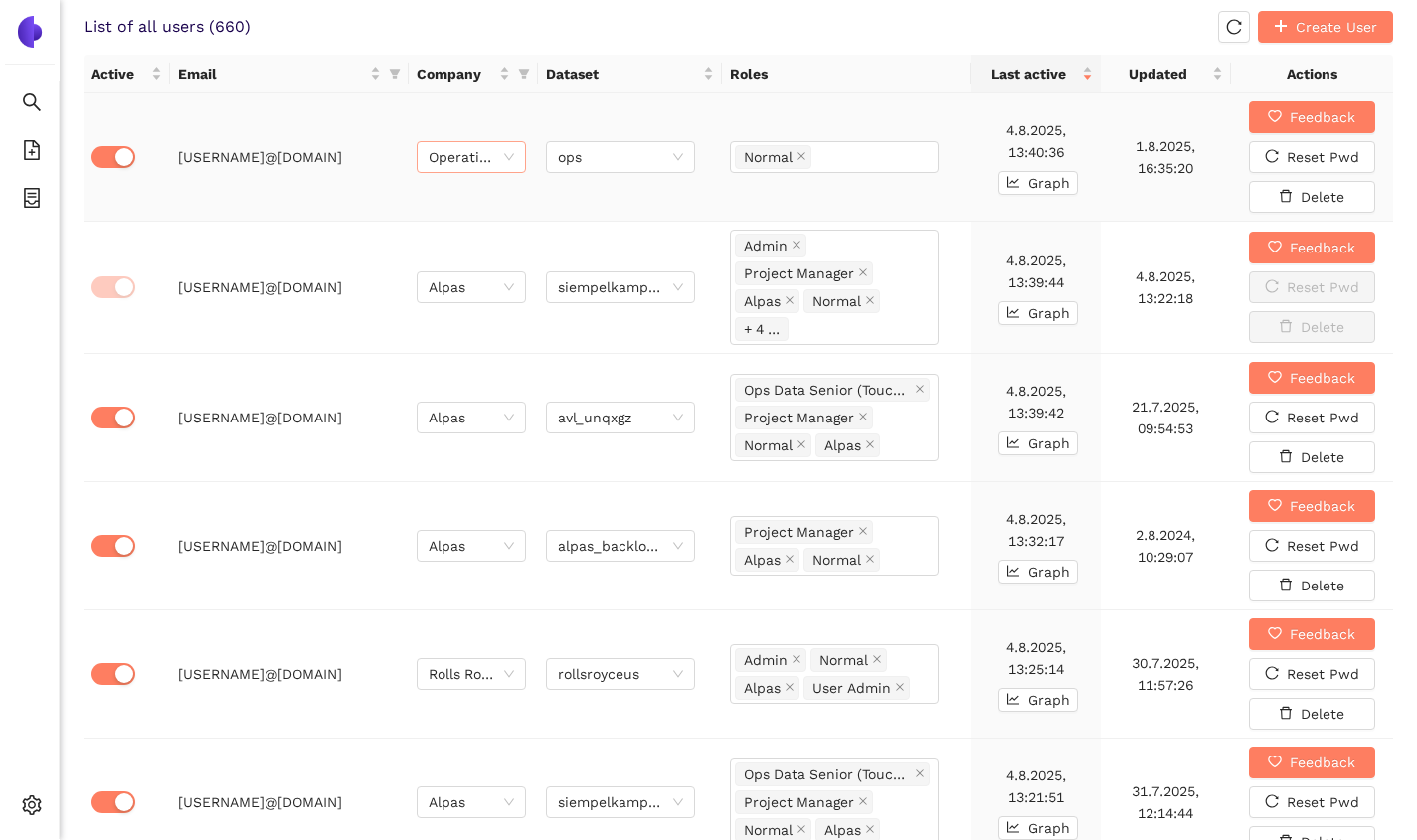 click on "Operational Orga" at bounding box center (471, 157) 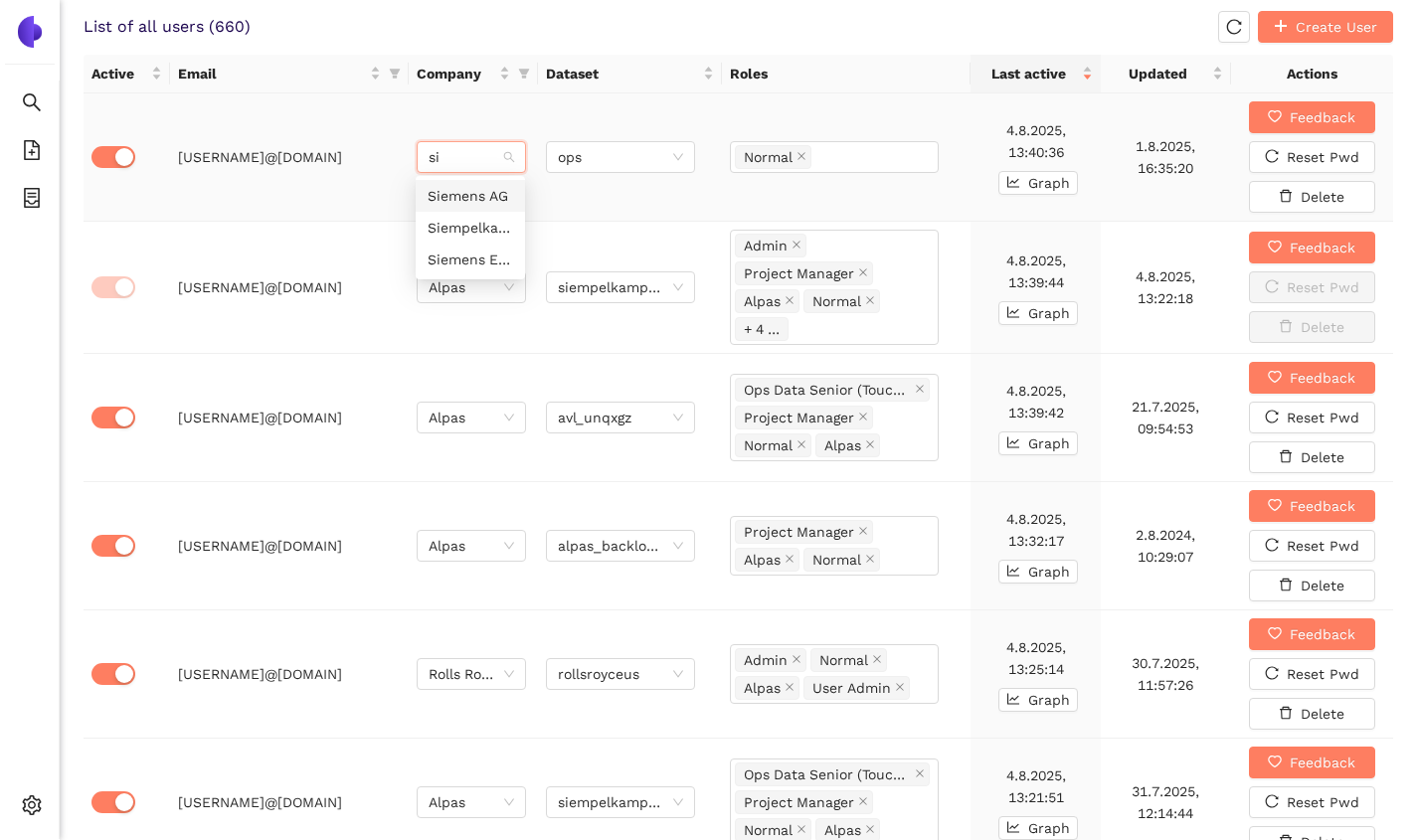 type on "sie" 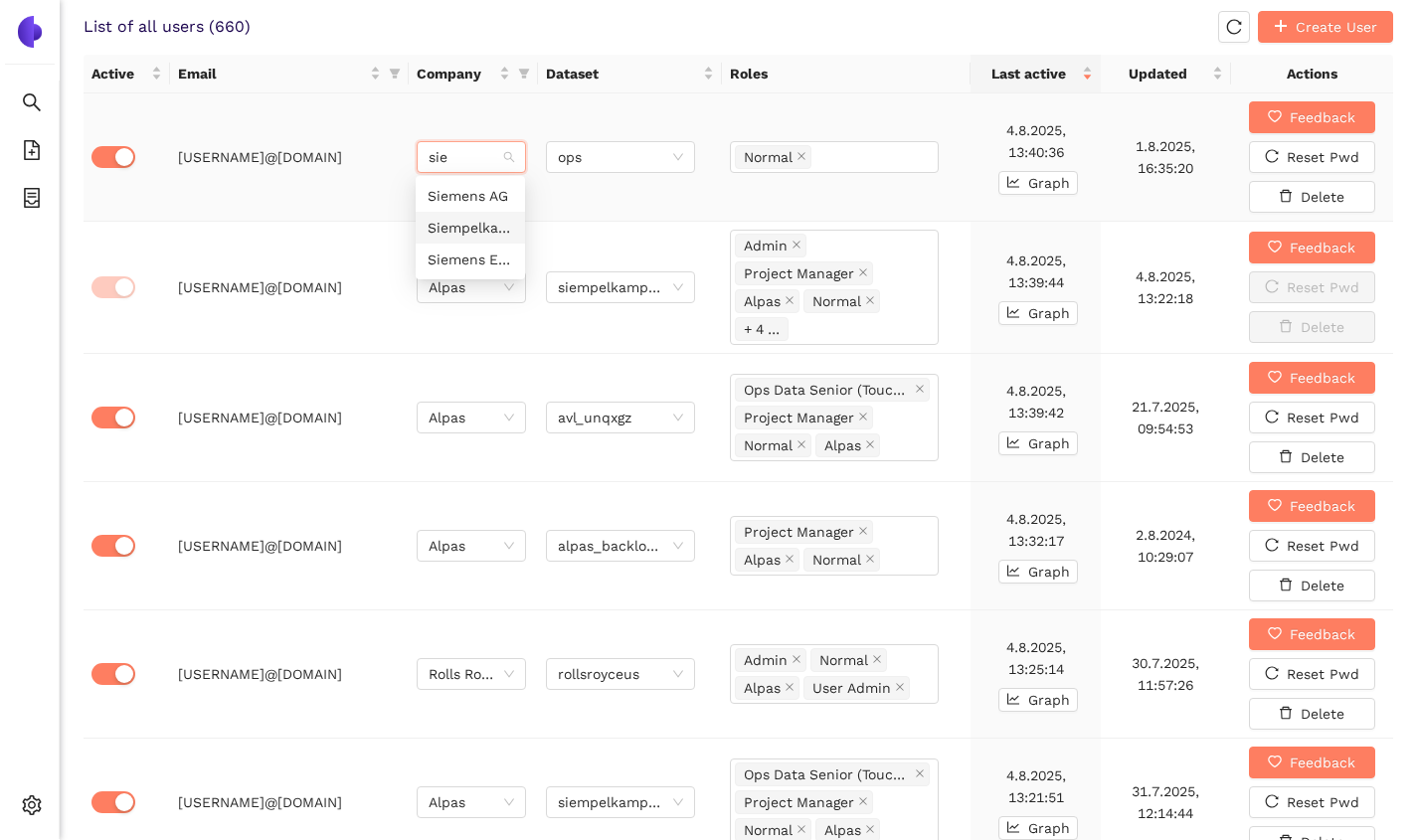 click on "Siempelkamp" at bounding box center [470, 228] 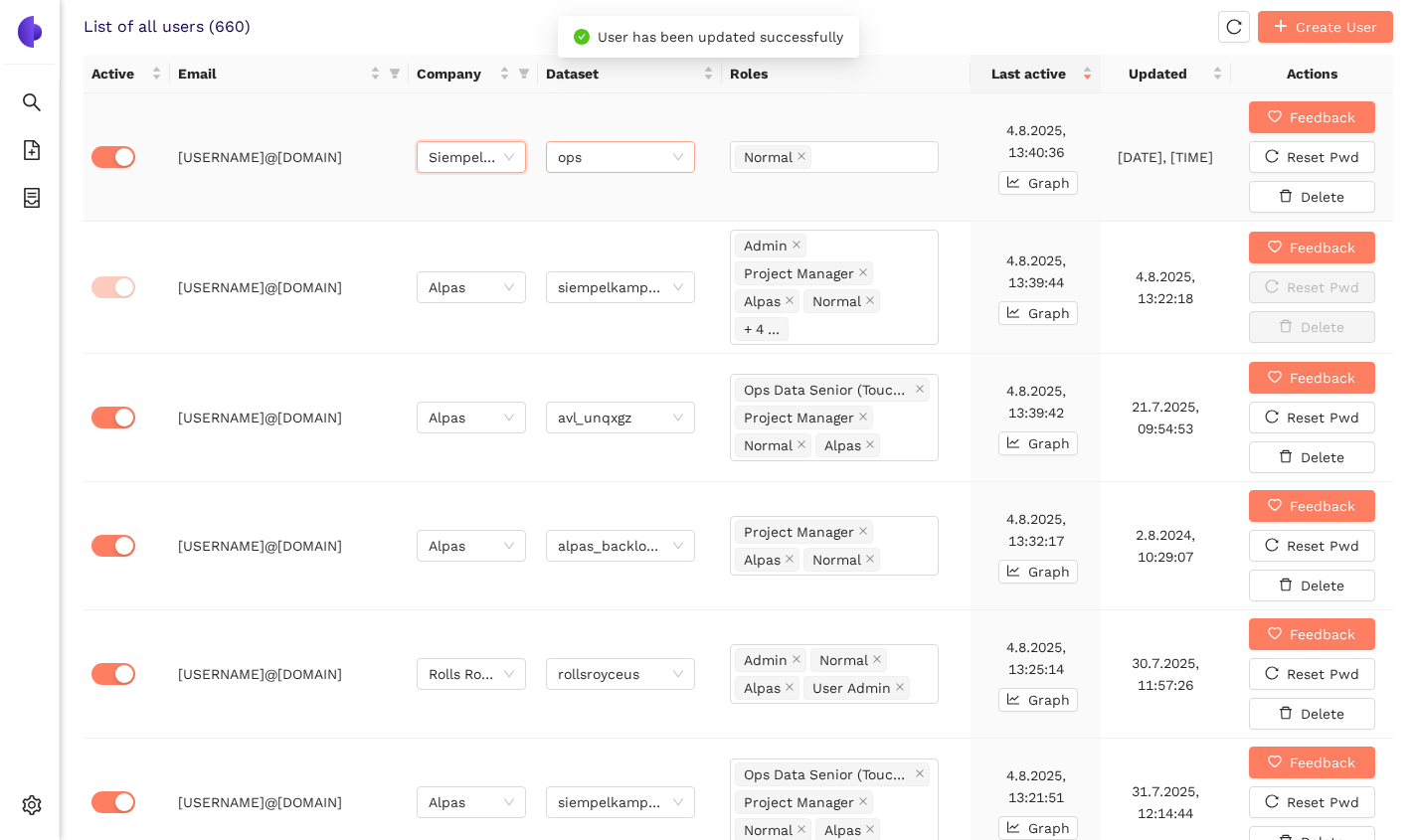 click on "ops" at bounding box center [620, 157] 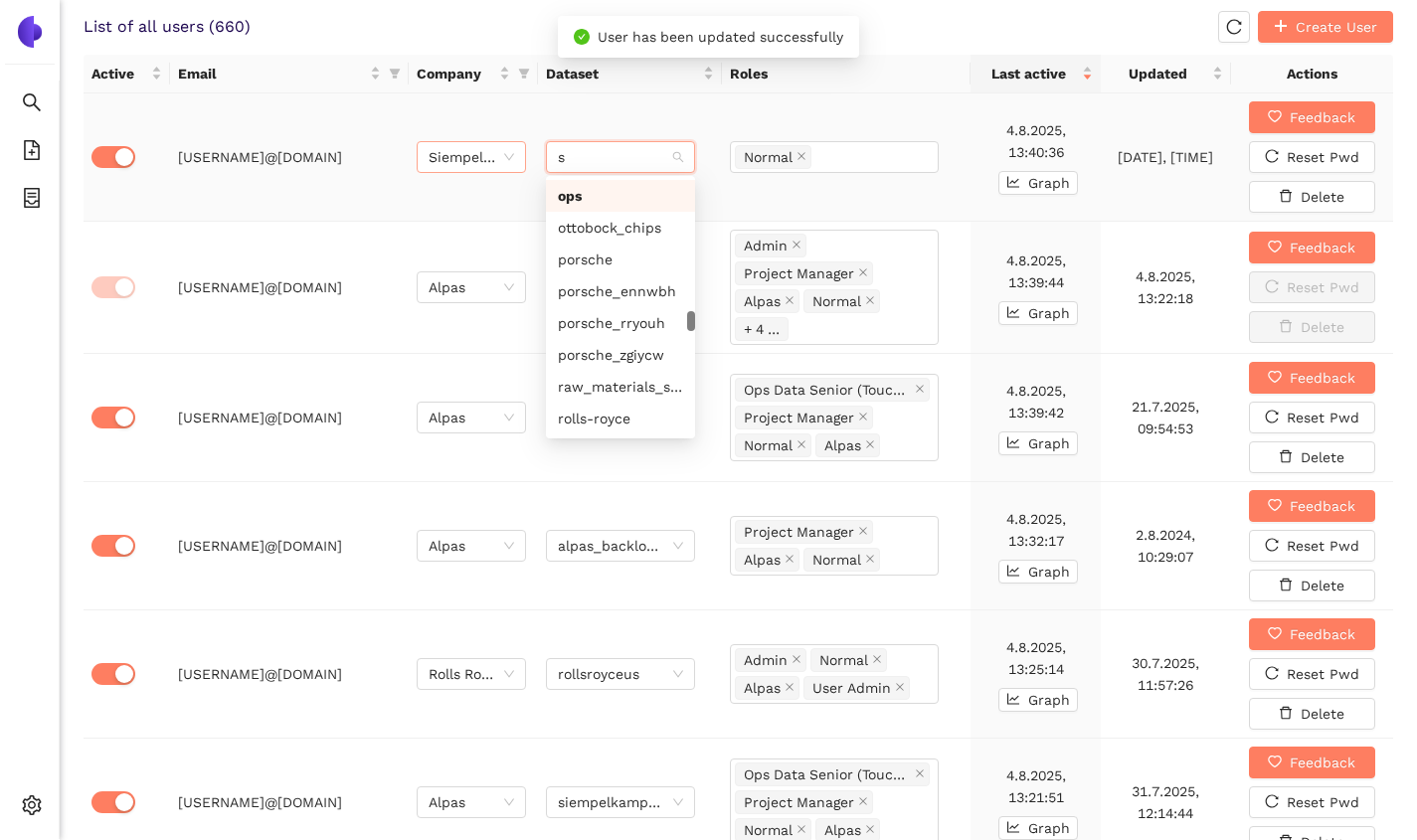type on "si" 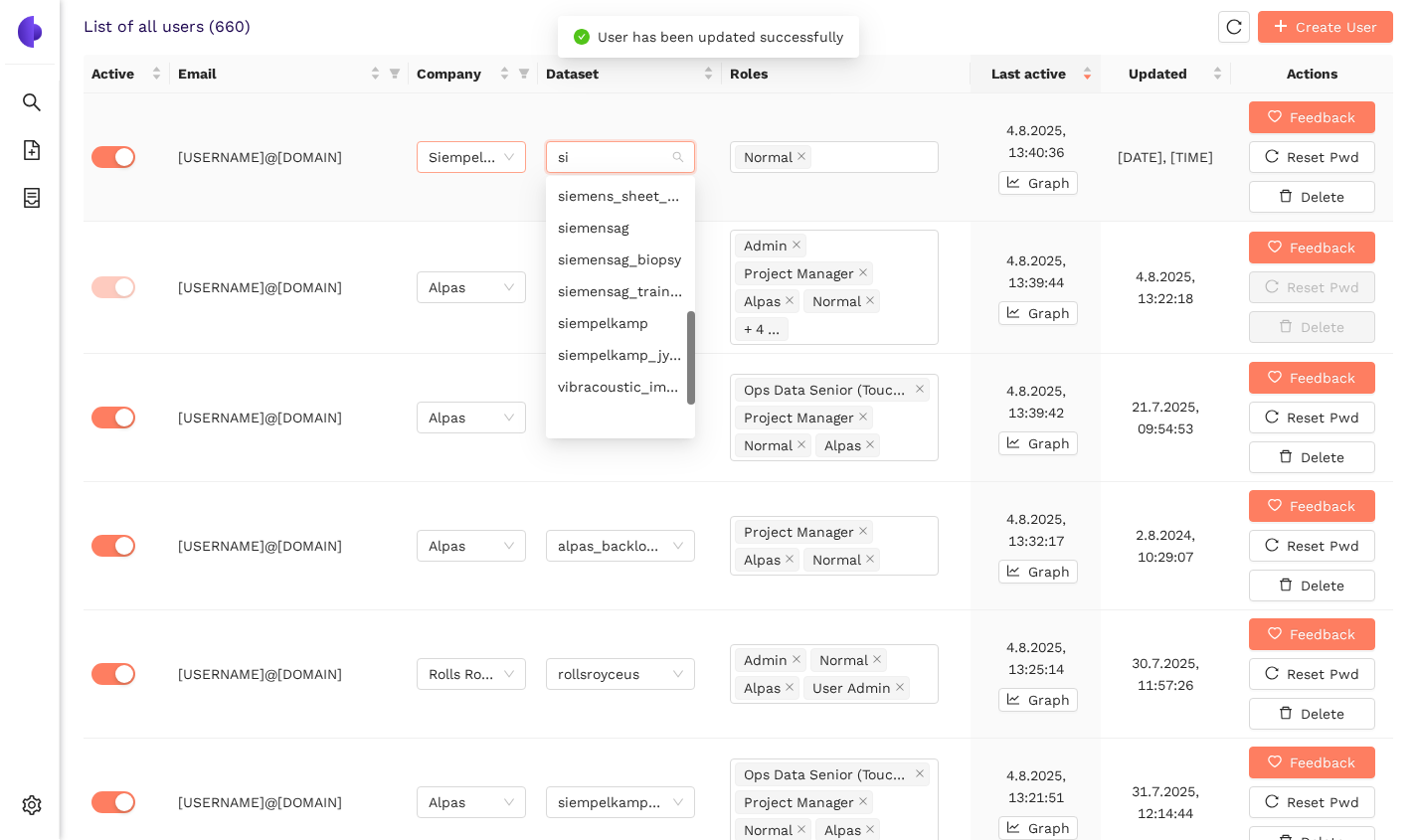 scroll, scrollTop: 390, scrollLeft: 0, axis: vertical 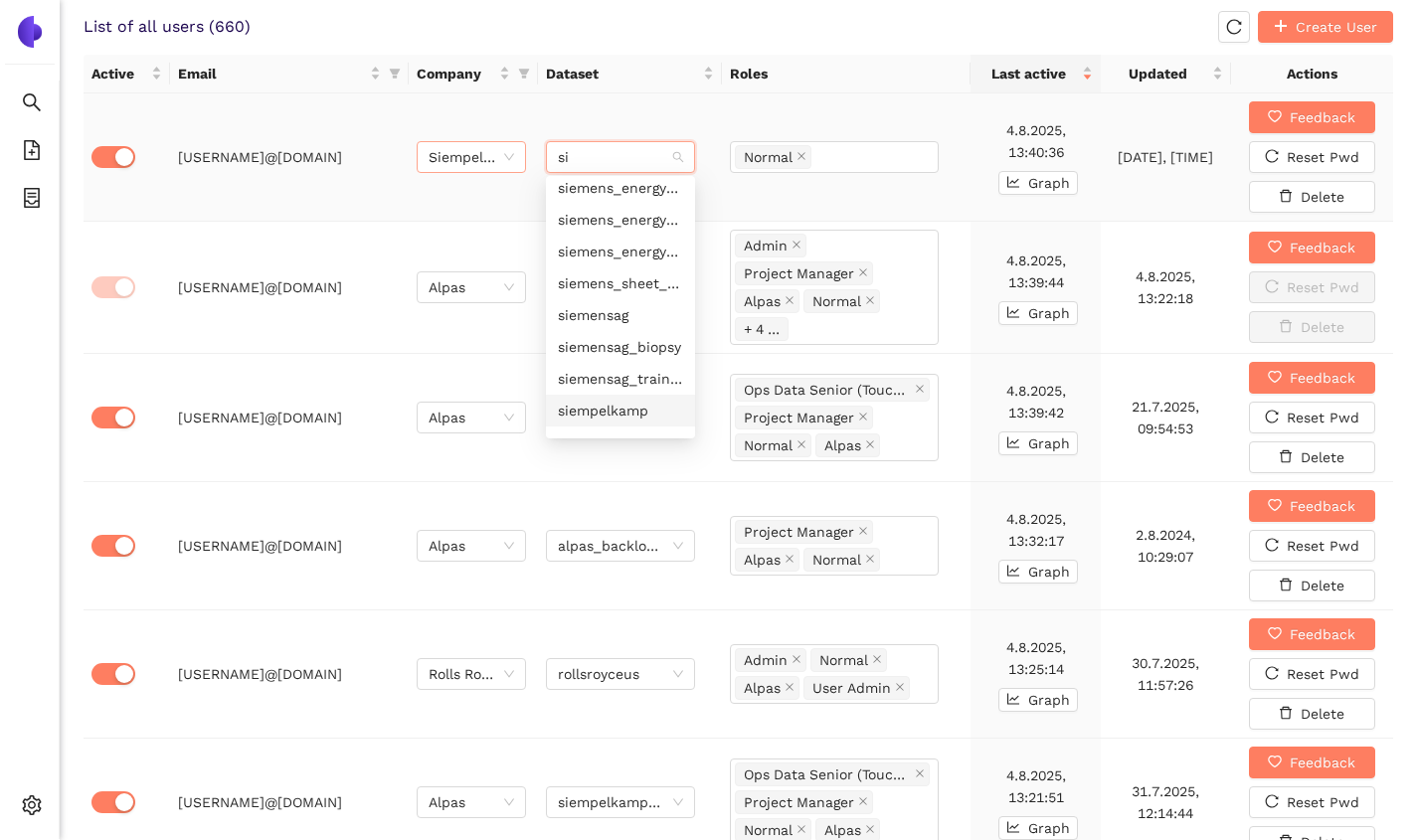 click on "siempelkamp" at bounding box center [620, 411] 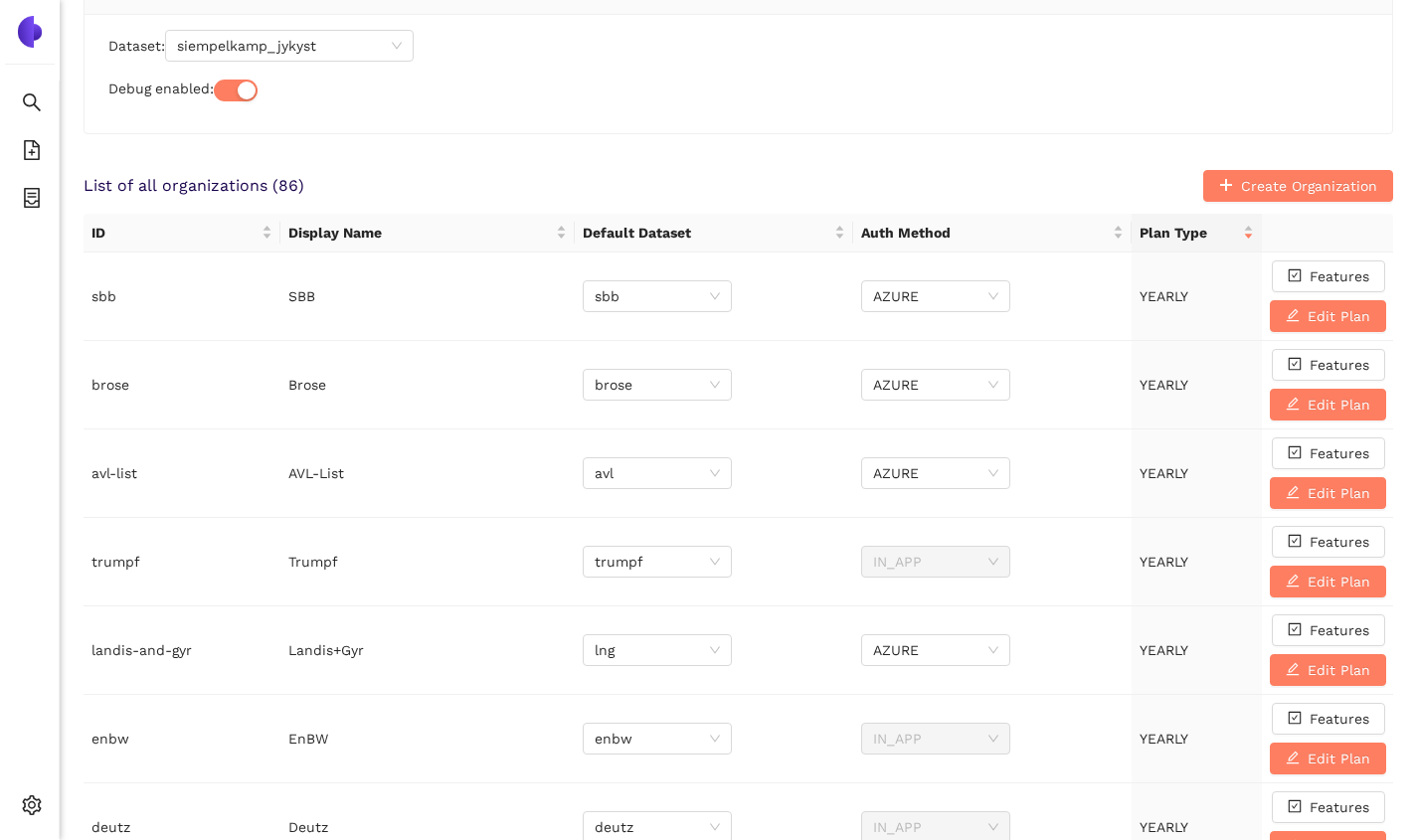 scroll, scrollTop: 0, scrollLeft: 0, axis: both 